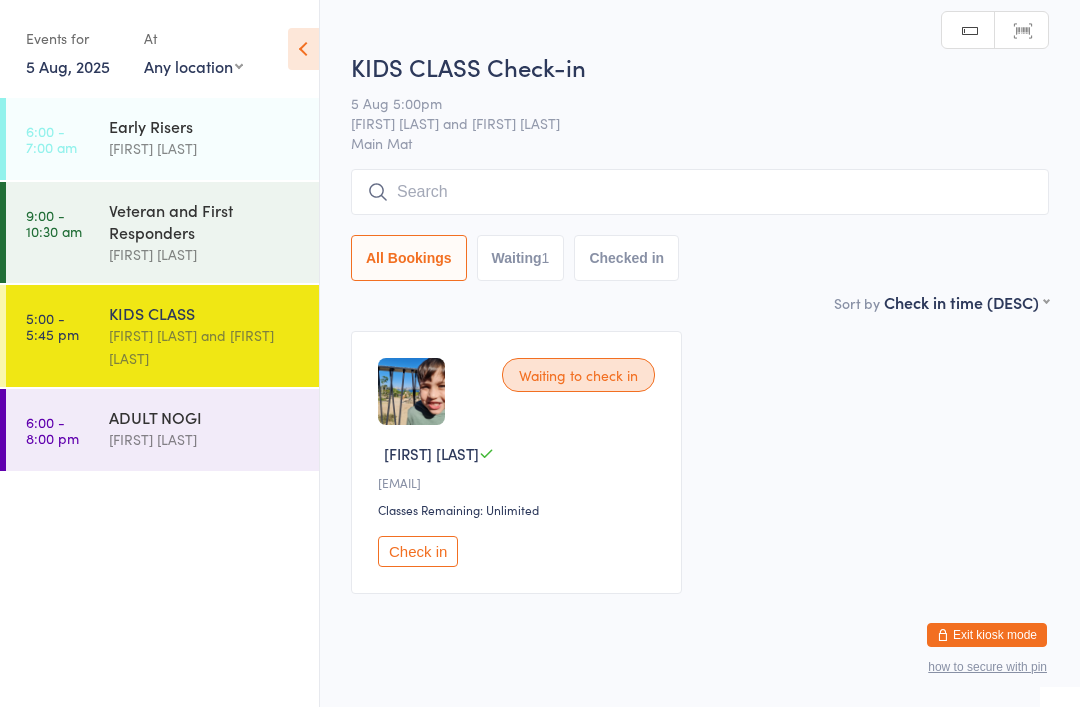 scroll, scrollTop: 0, scrollLeft: 0, axis: both 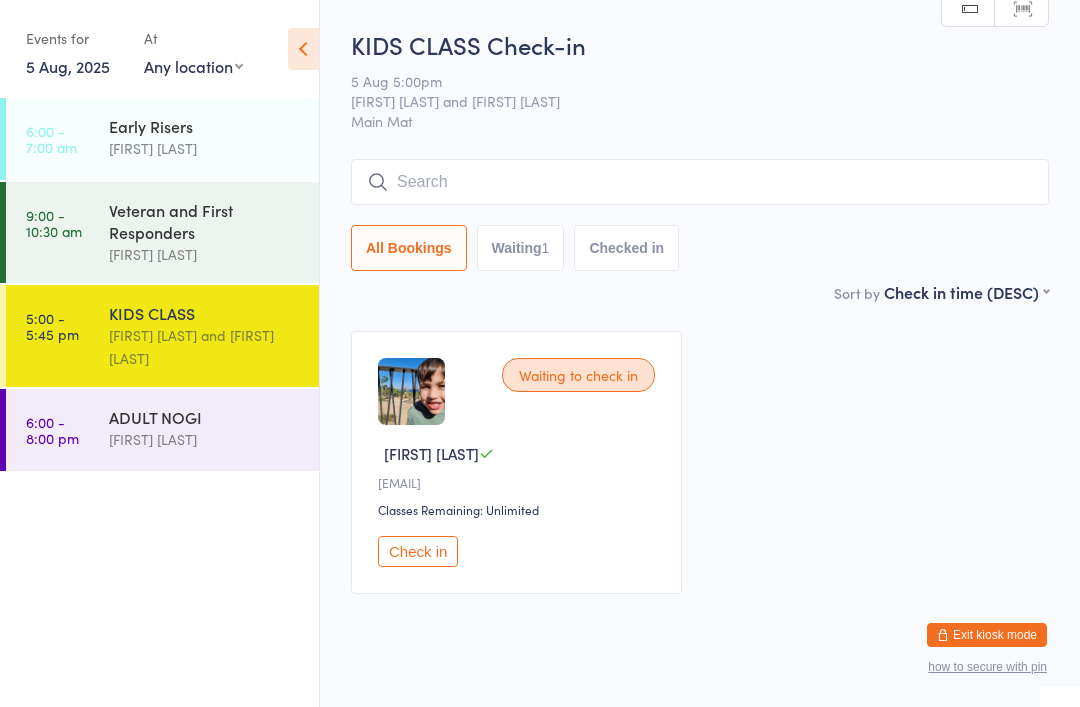 type on "A" 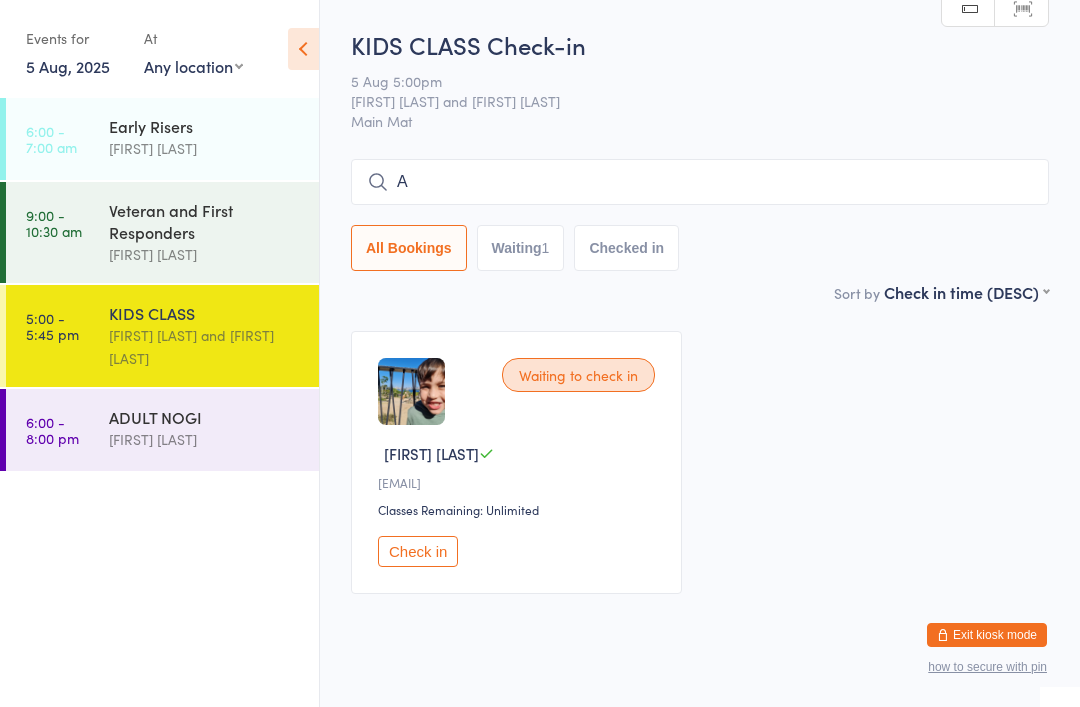 click on "A" at bounding box center [700, 182] 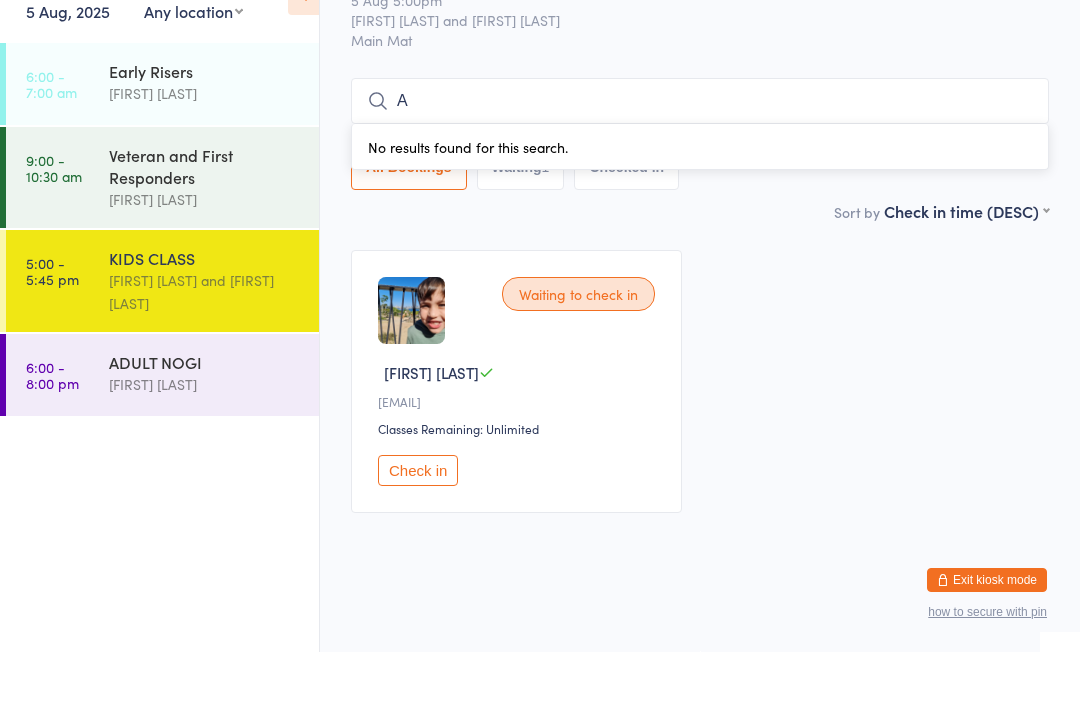 scroll, scrollTop: 51, scrollLeft: 0, axis: vertical 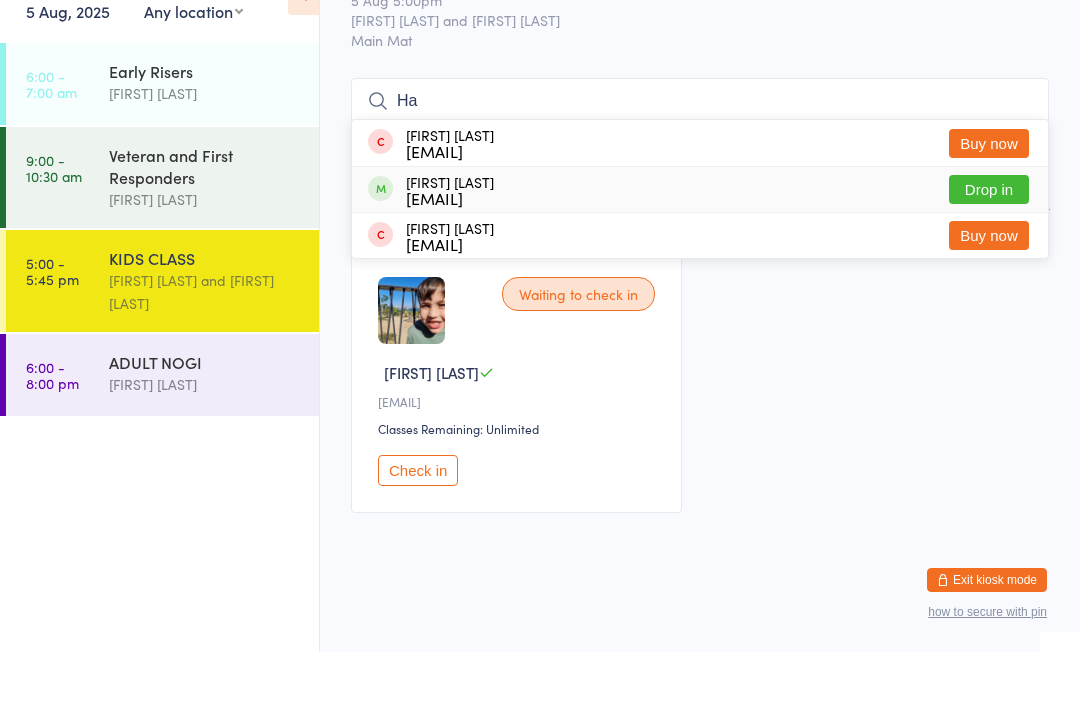 type on "Ha" 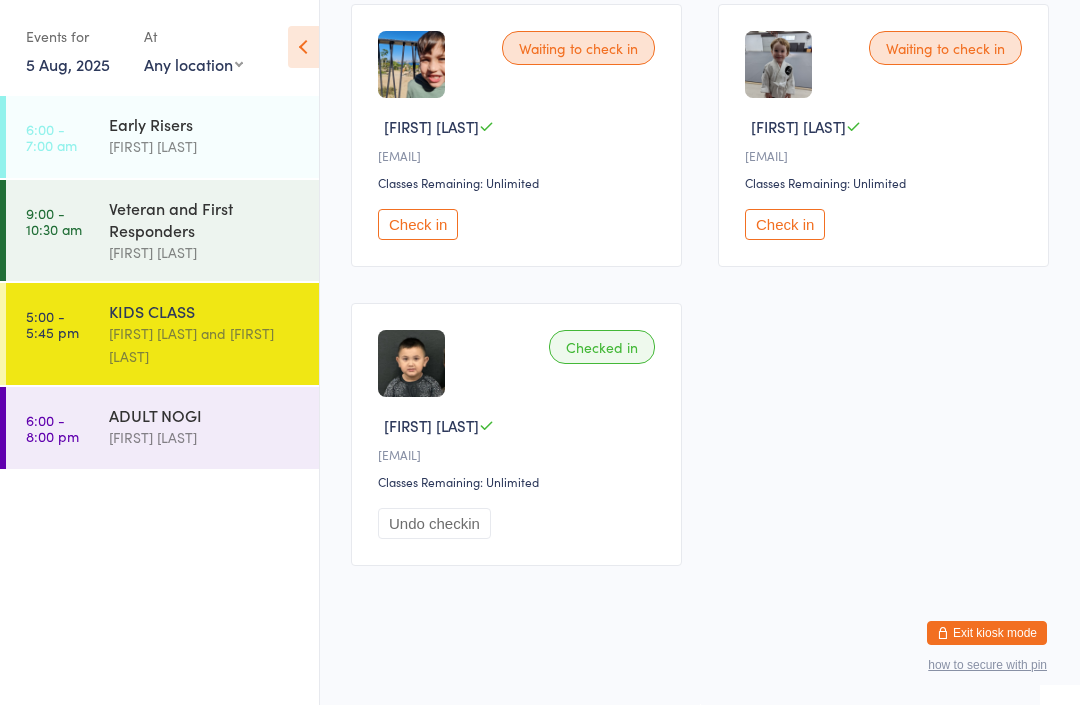 scroll, scrollTop: 0, scrollLeft: 0, axis: both 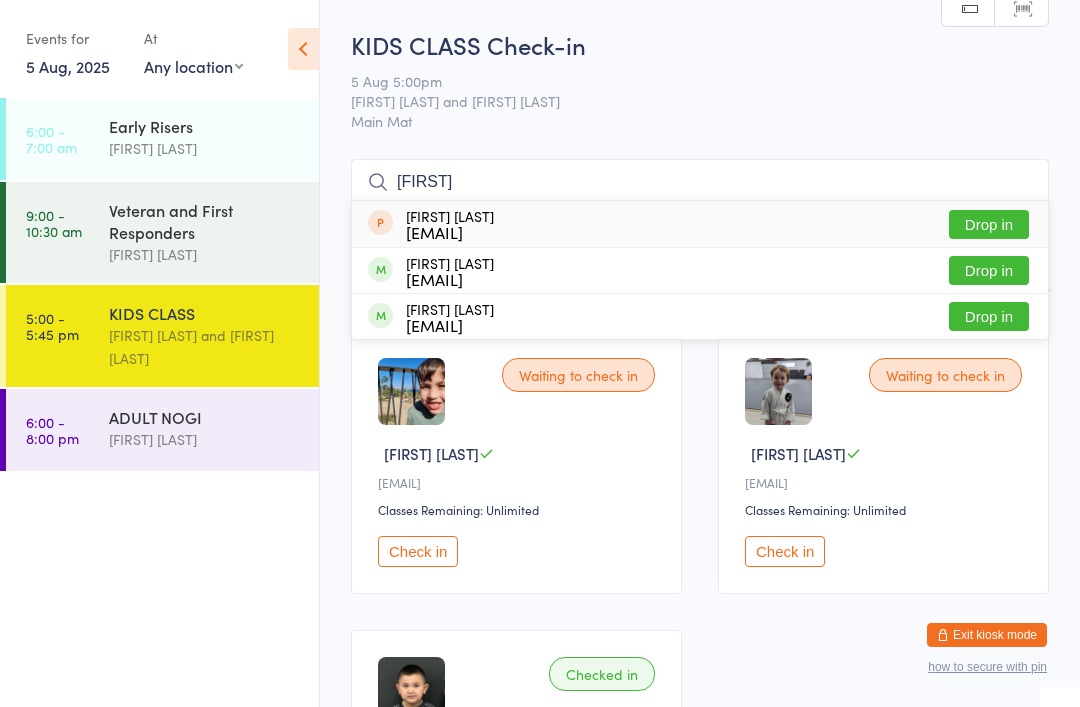 type on "[FIRST]" 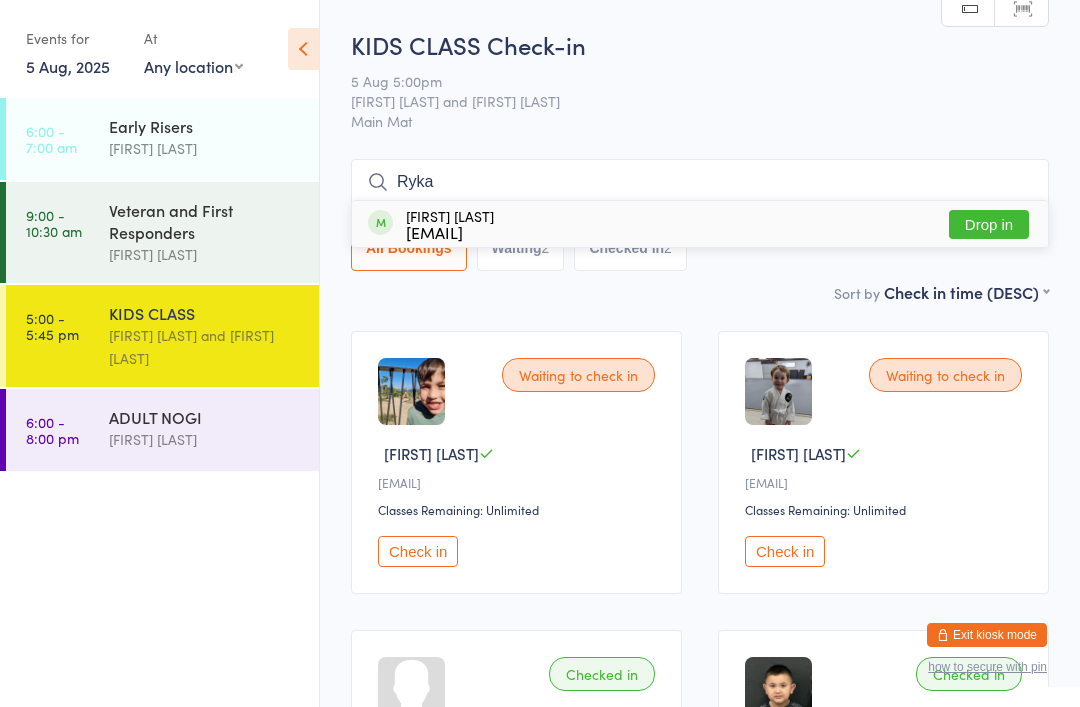 type on "Ryka" 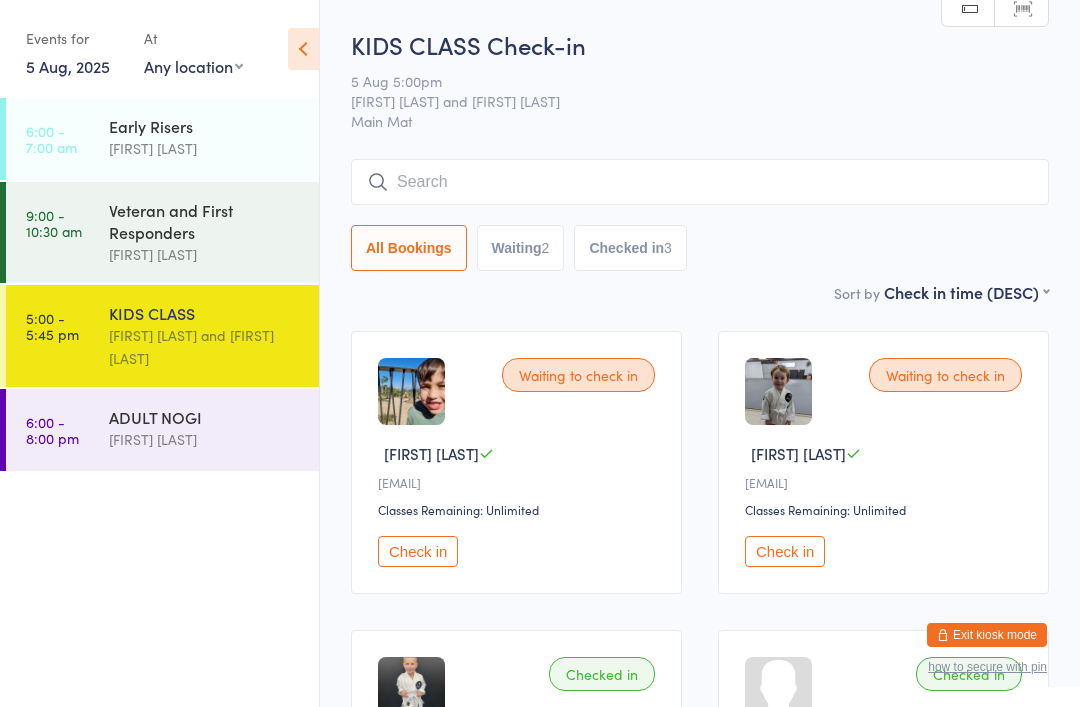 click on "Check in" at bounding box center [519, 551] 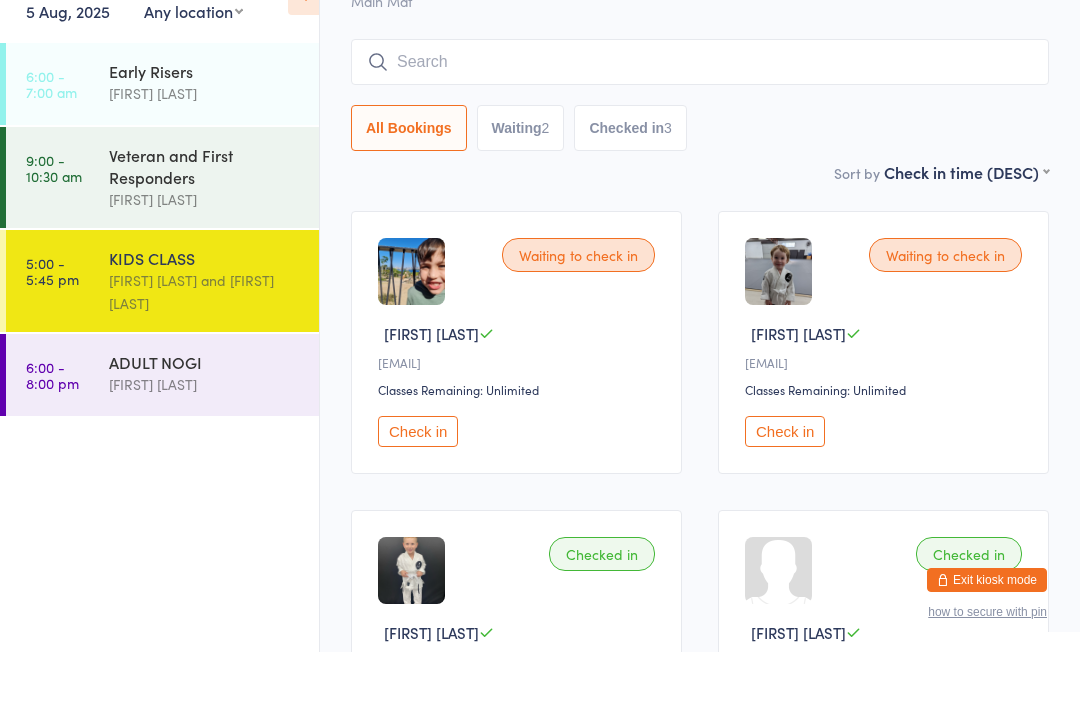 scroll, scrollTop: 121, scrollLeft: 0, axis: vertical 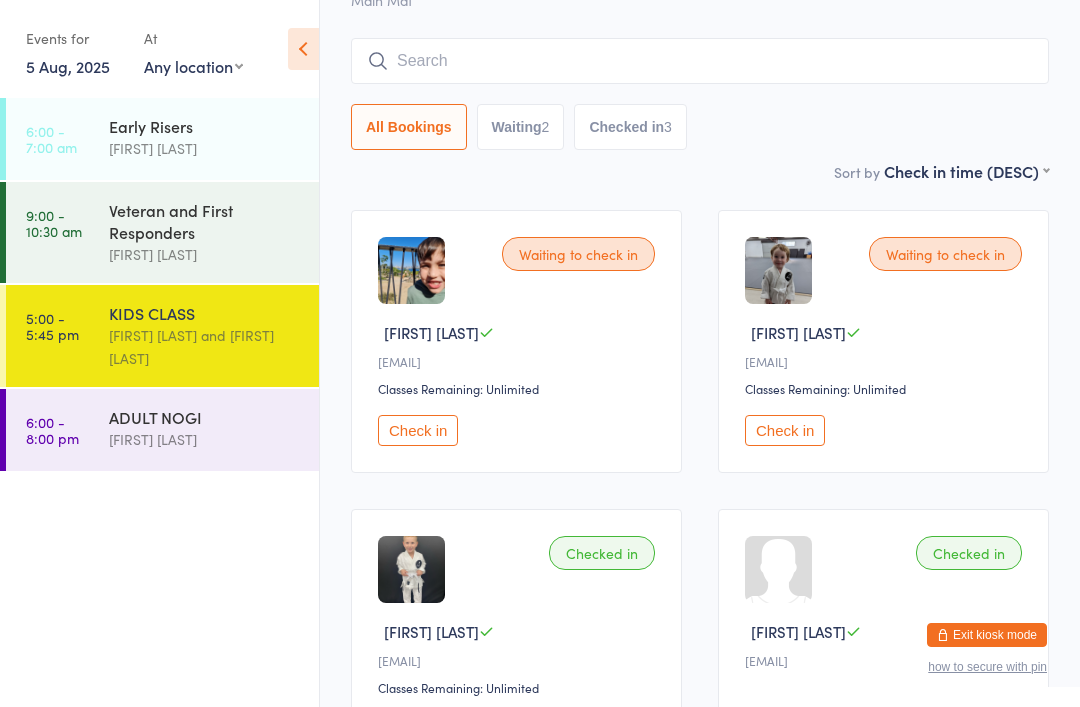 click at bounding box center (411, 569) 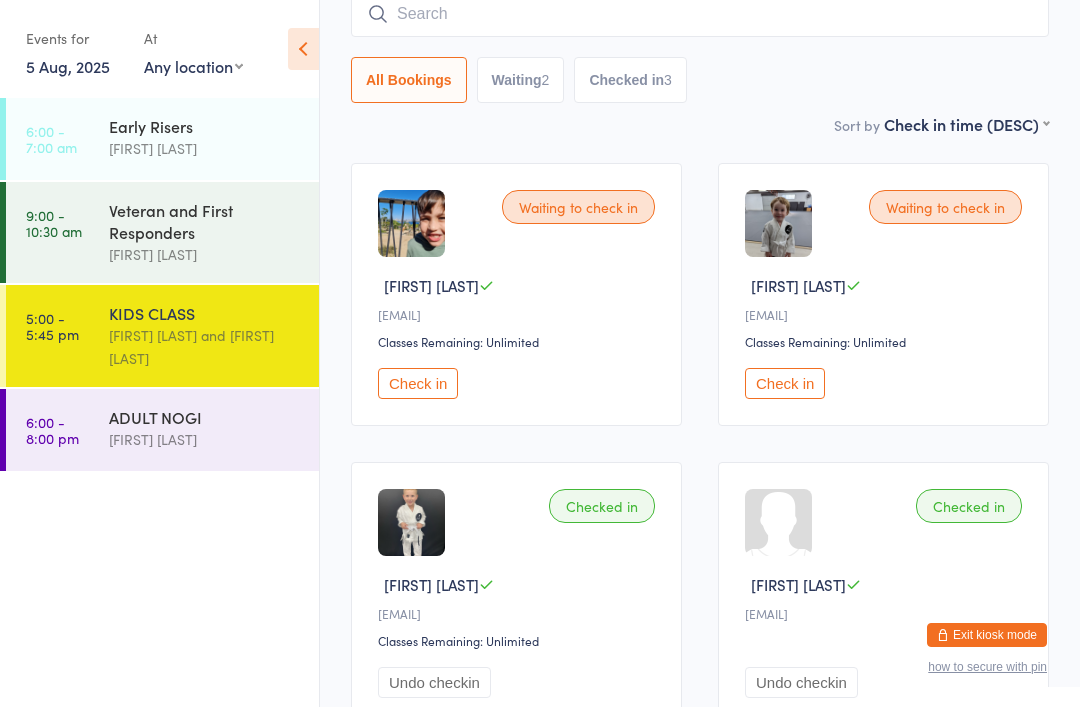 scroll, scrollTop: 0, scrollLeft: 0, axis: both 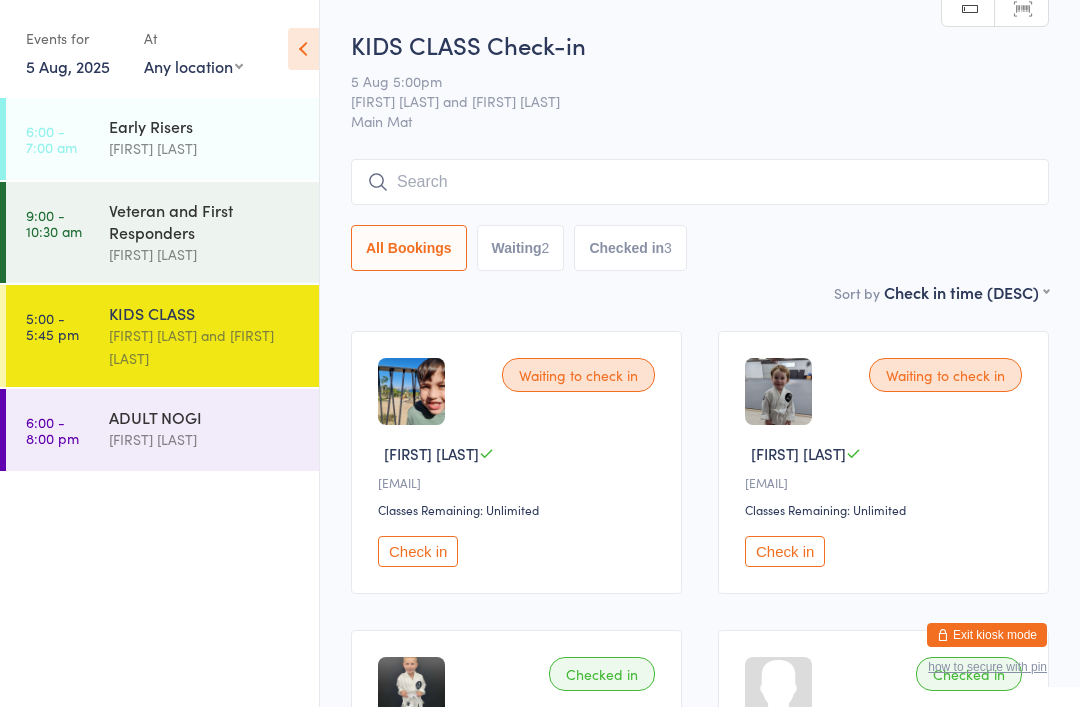 click at bounding box center (700, 182) 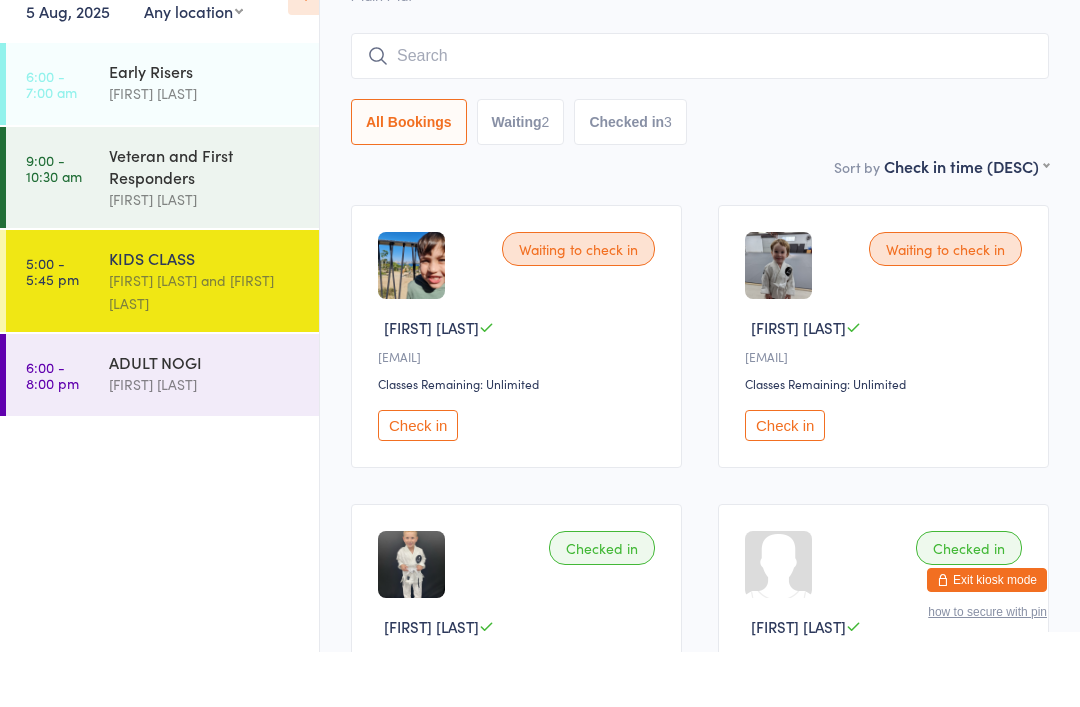 scroll, scrollTop: 106, scrollLeft: 0, axis: vertical 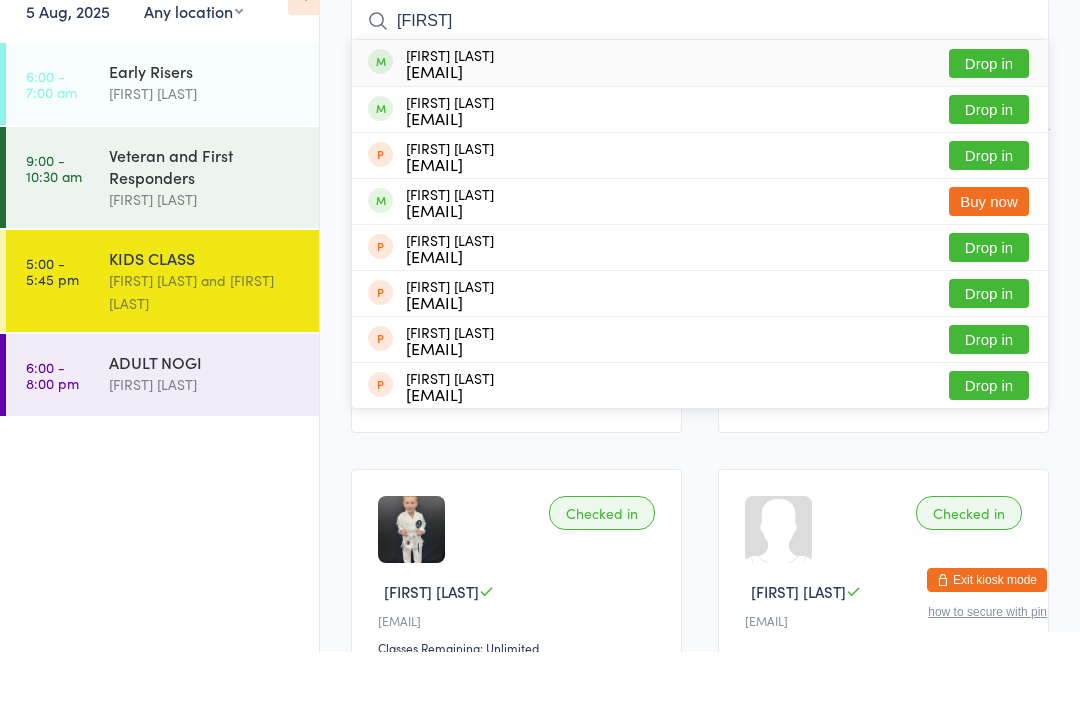 type on "[FIRST]" 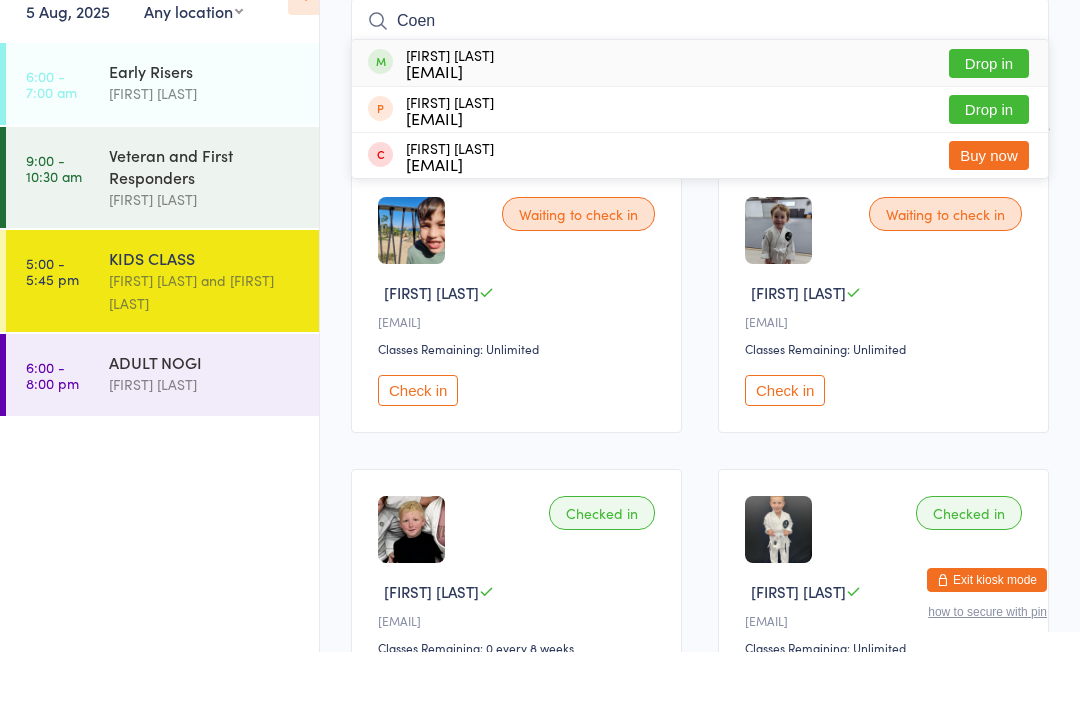 type on "Coen" 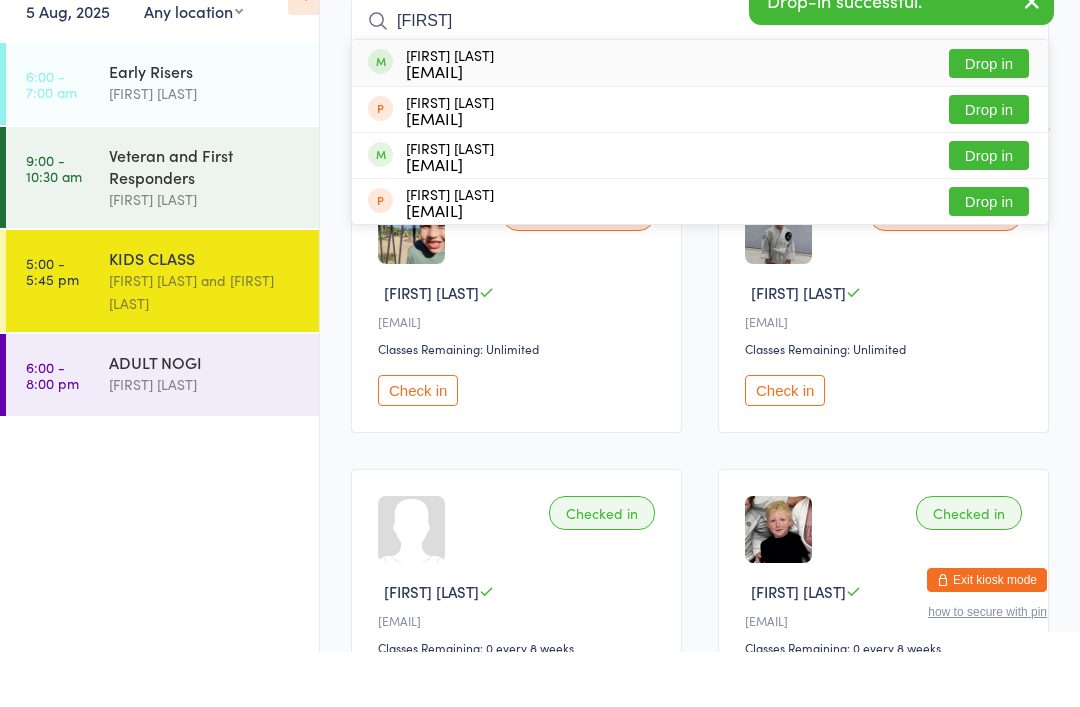 type on "[FIRST]" 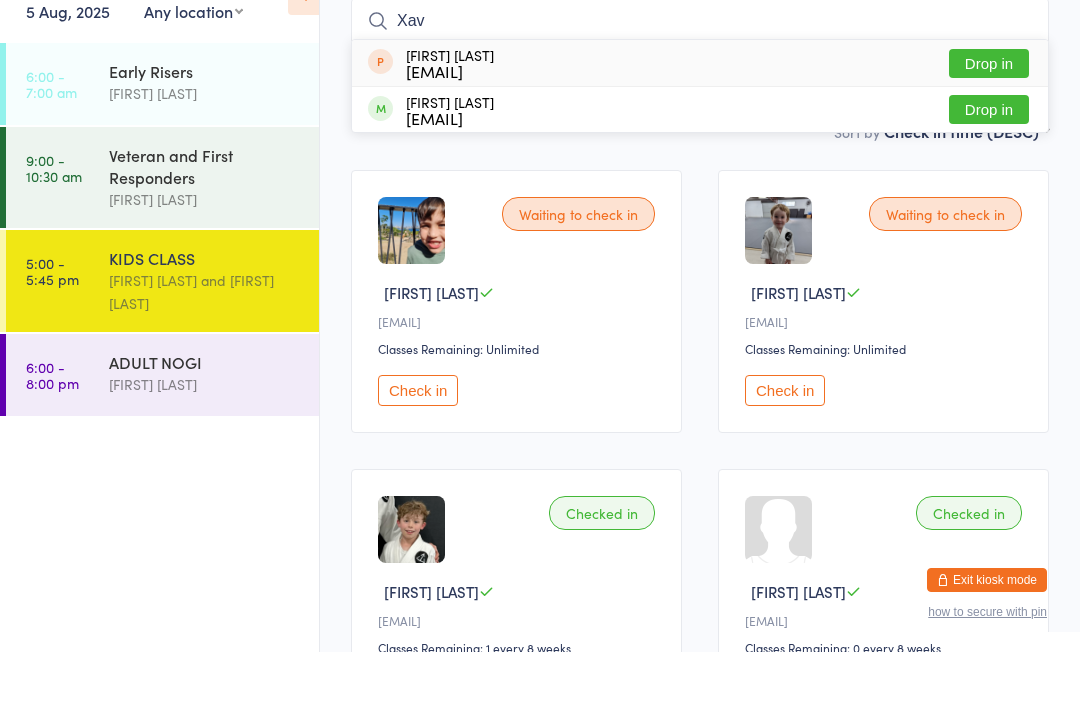type on "Xav" 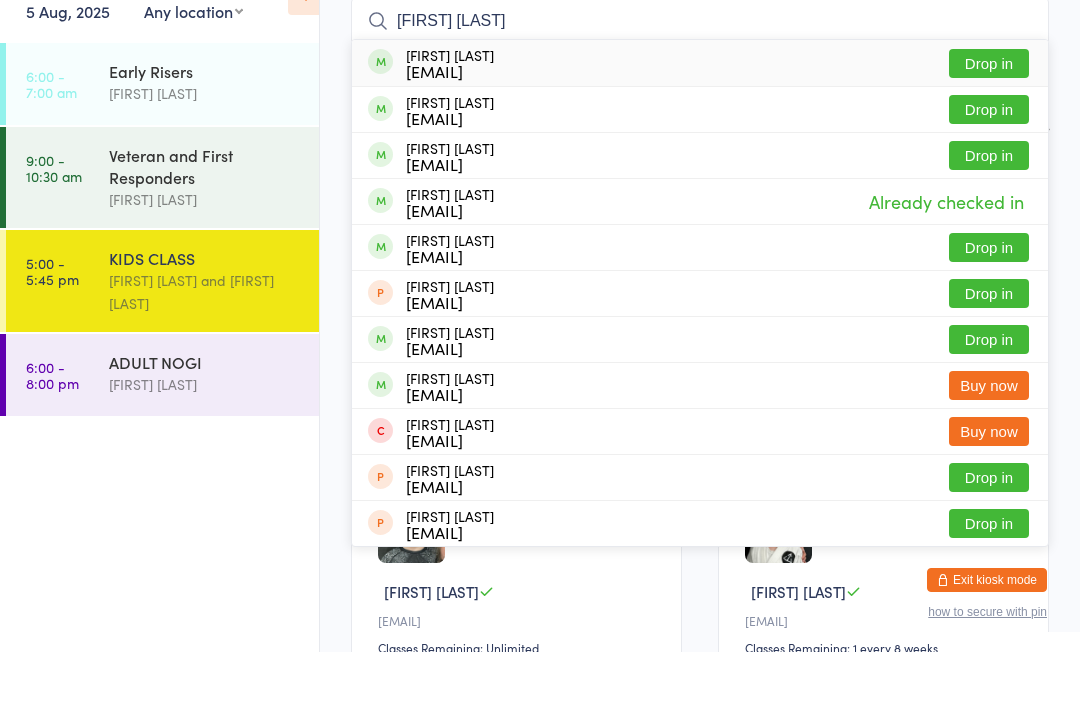 type on "[FIRST] [LAST]" 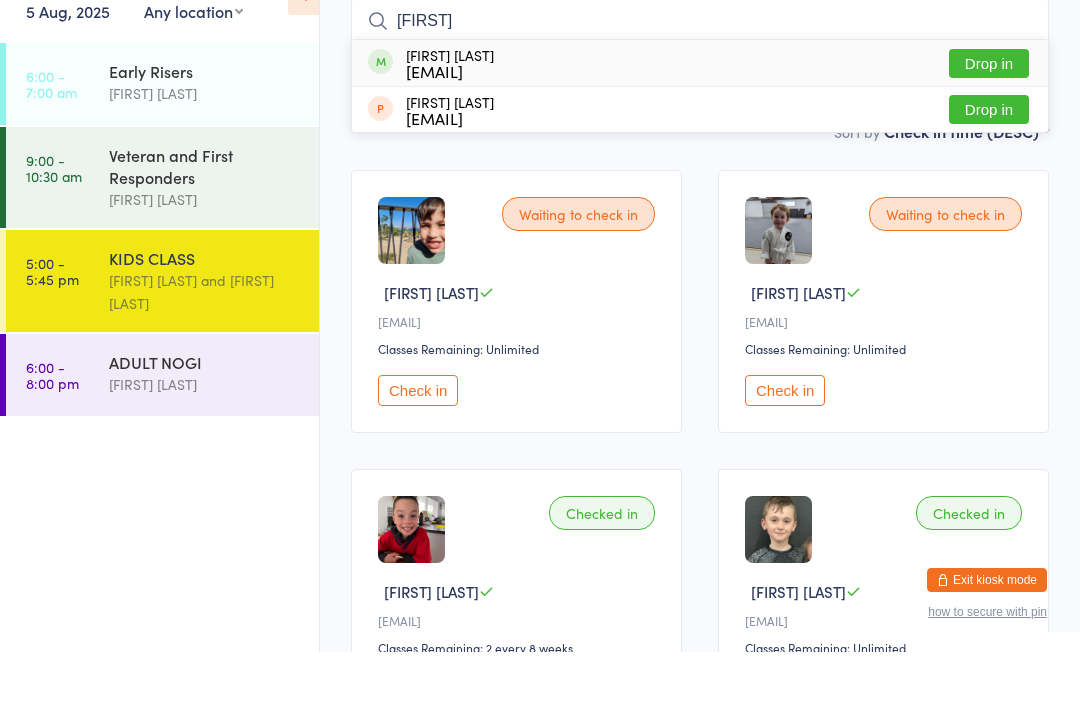 type on "[FIRST]" 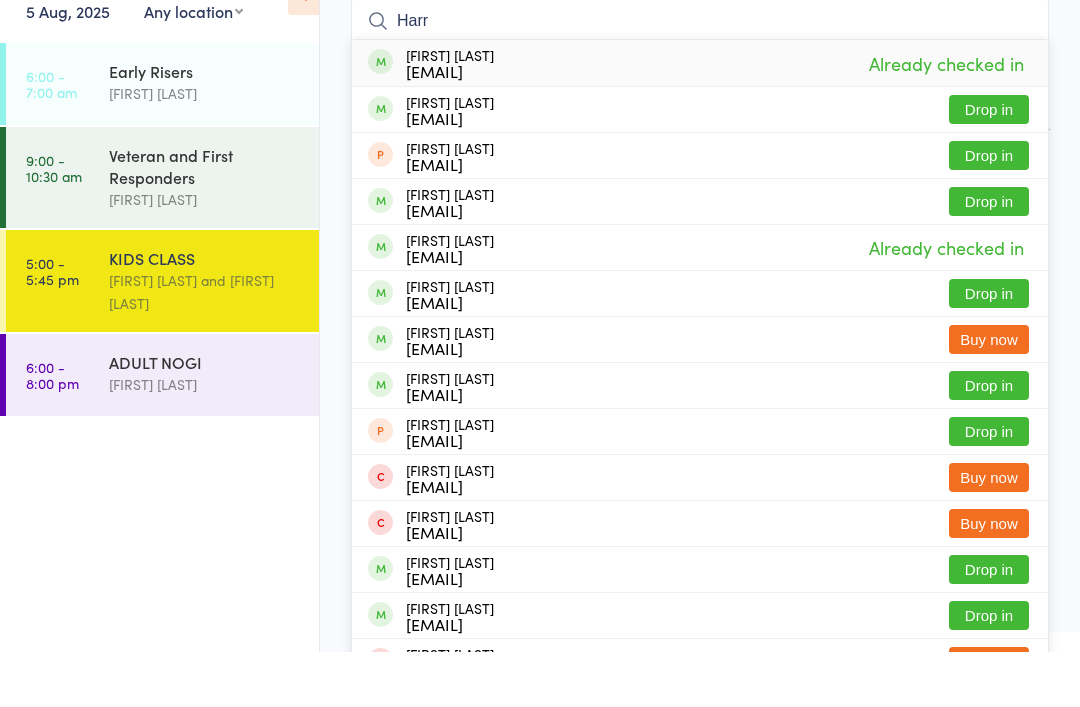 type on "Harr" 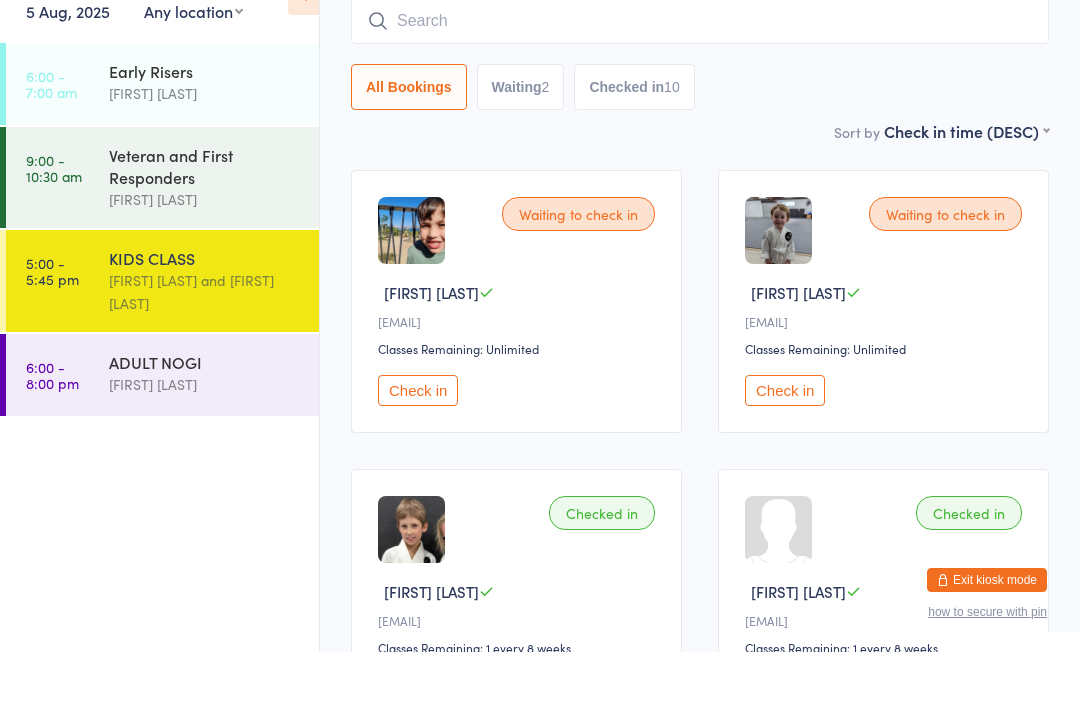 click at bounding box center [700, 76] 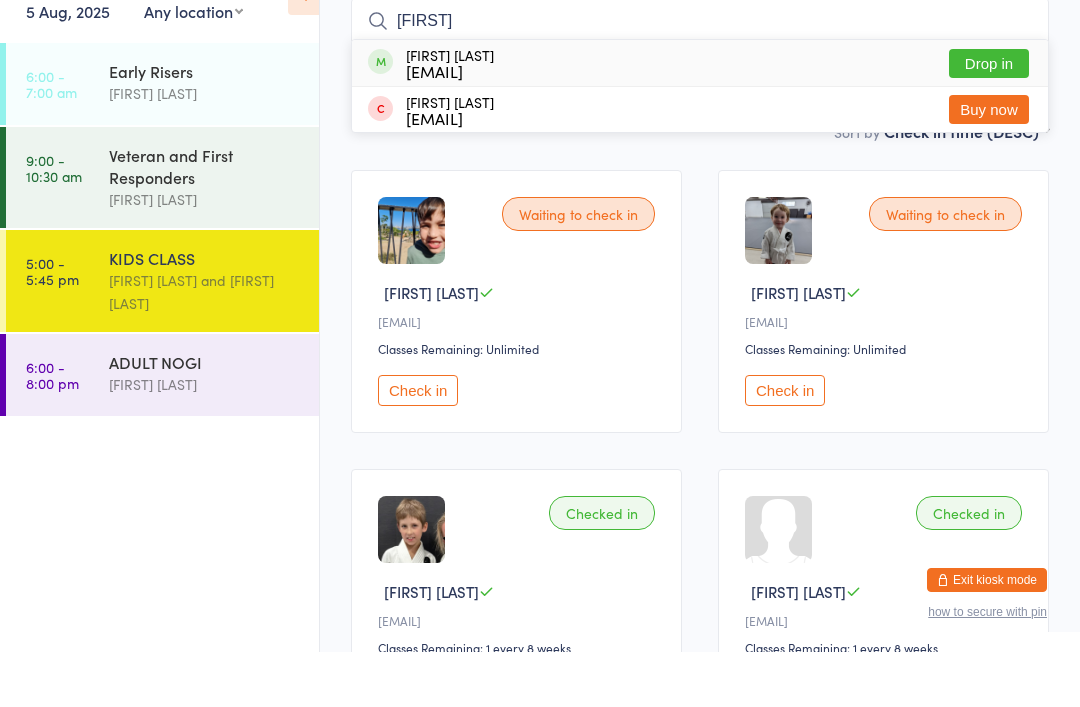 type on "[FIRST]" 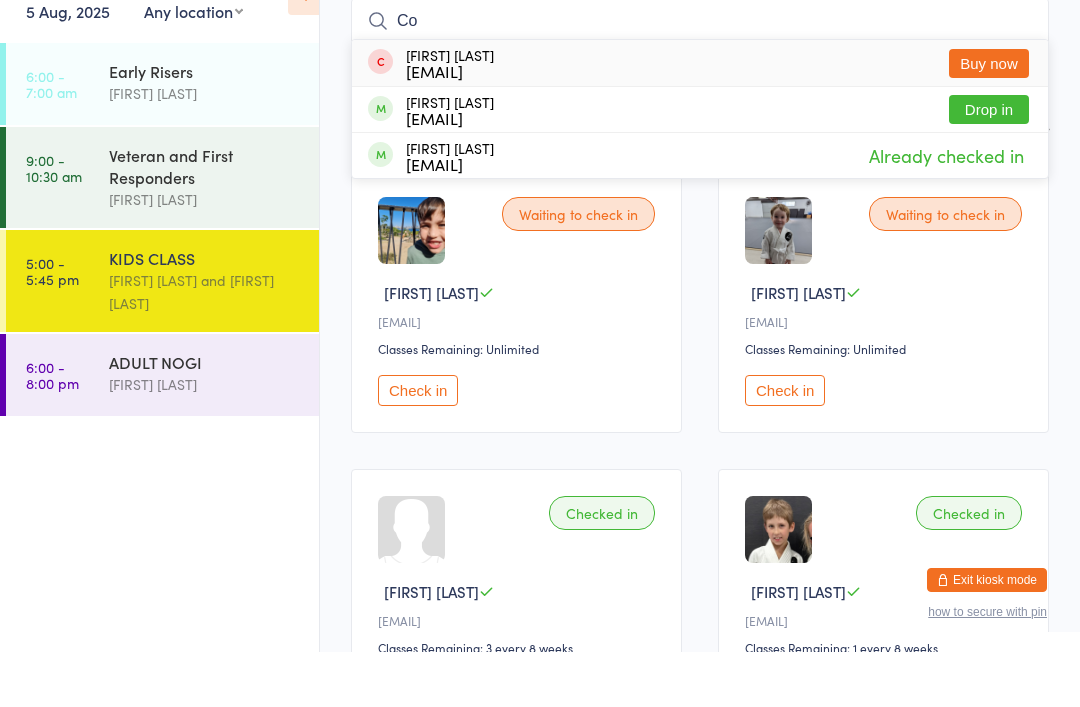 type on "C" 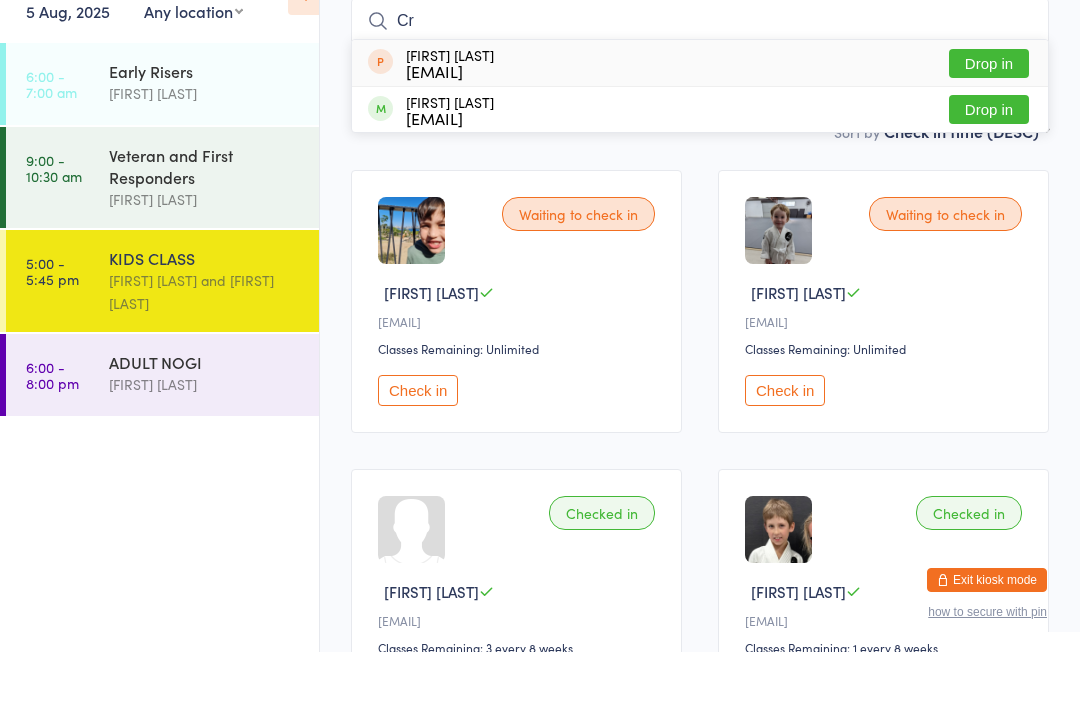 type on "Cr" 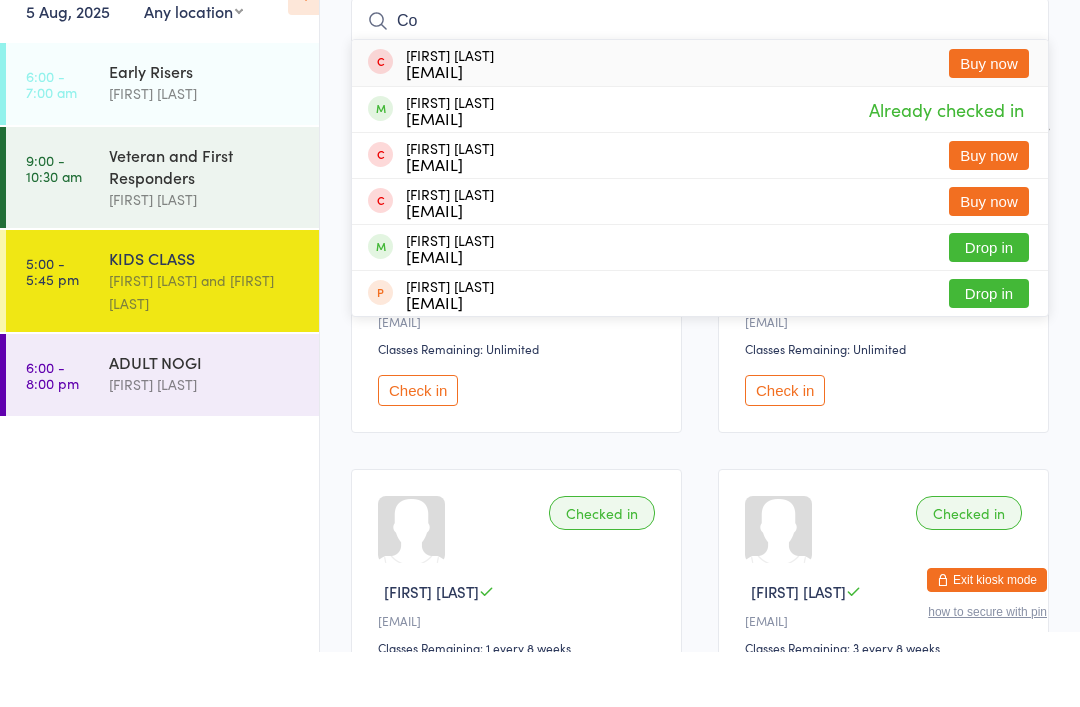 type on "Co" 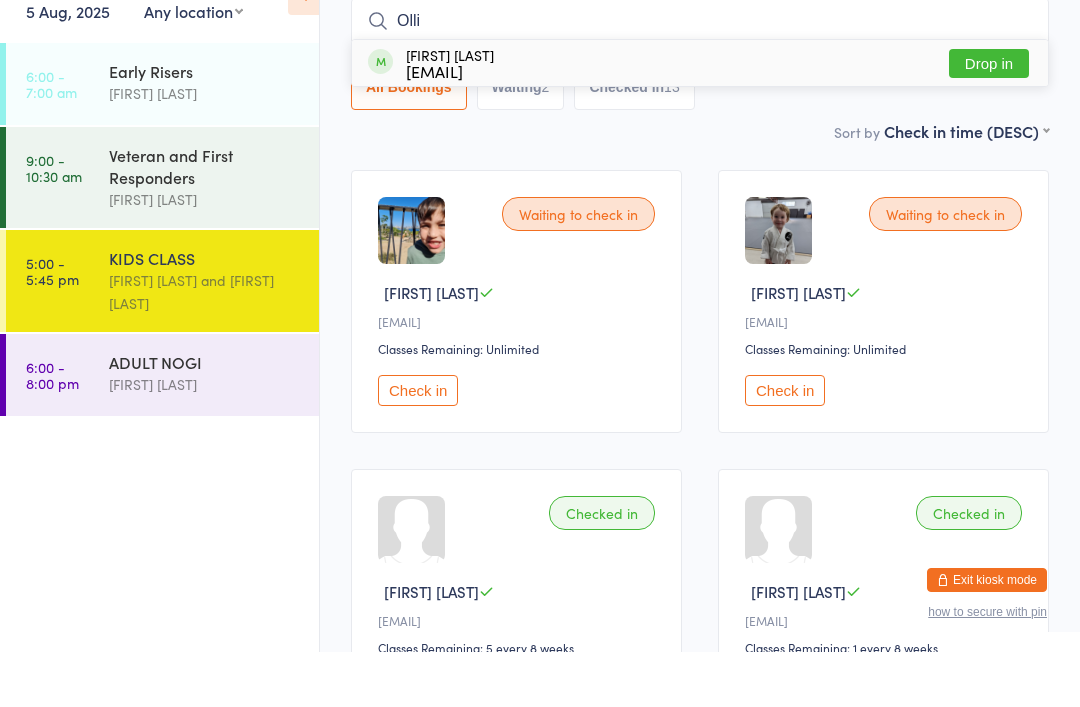 type on "Olli" 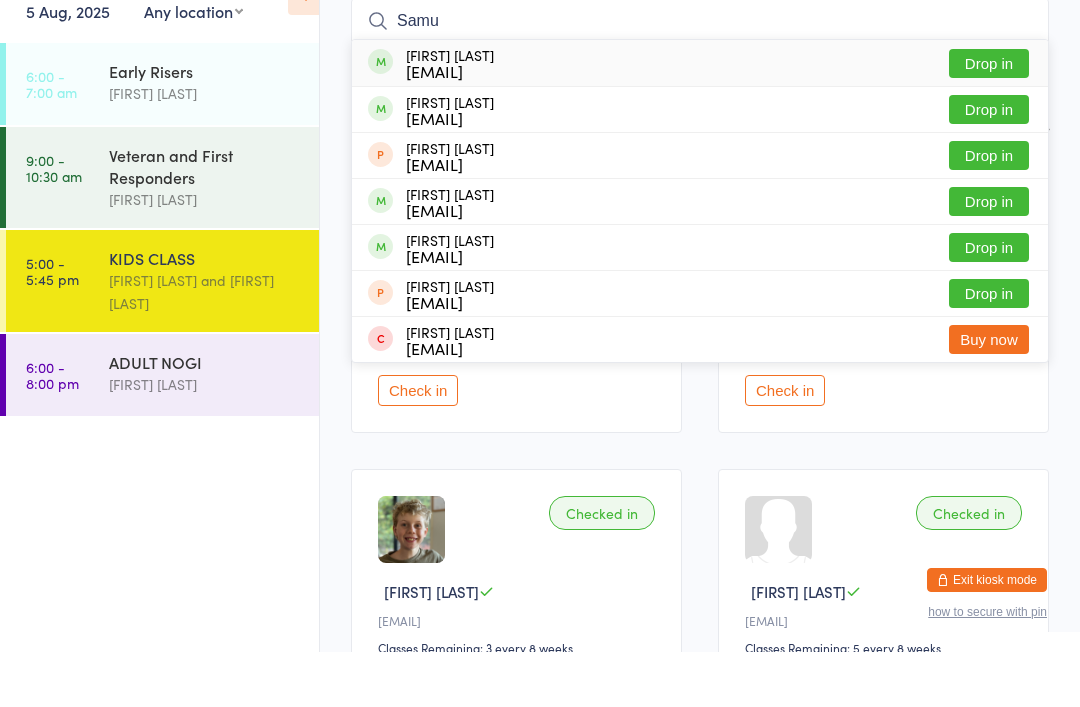 type on "Samu" 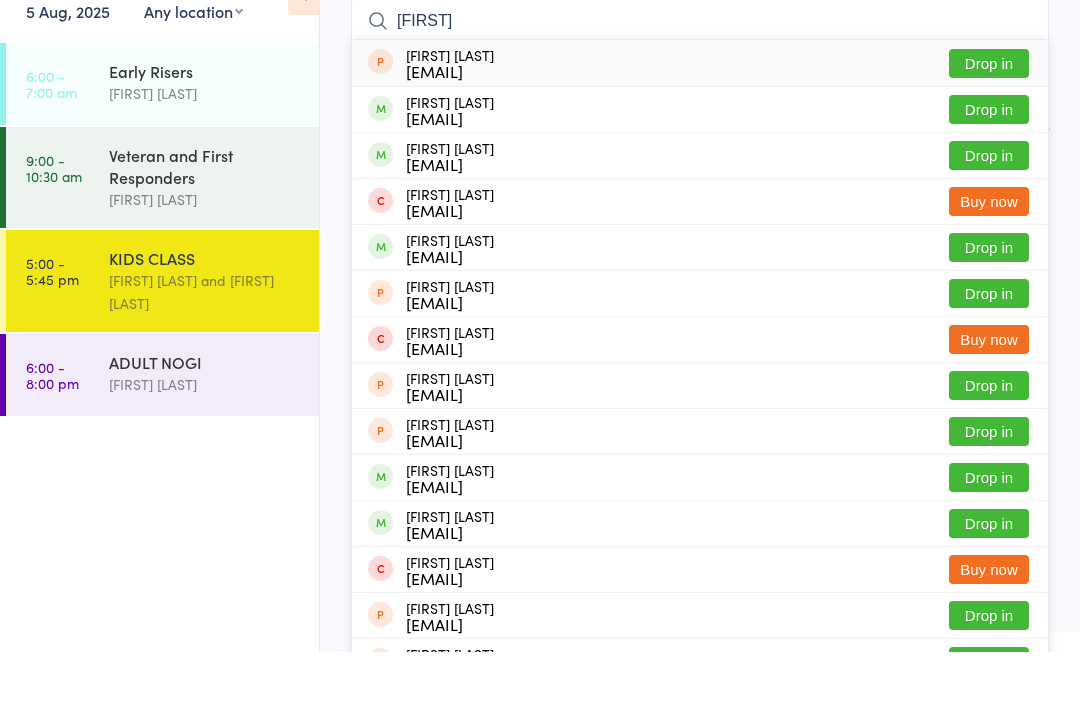 type on "[FIRST]" 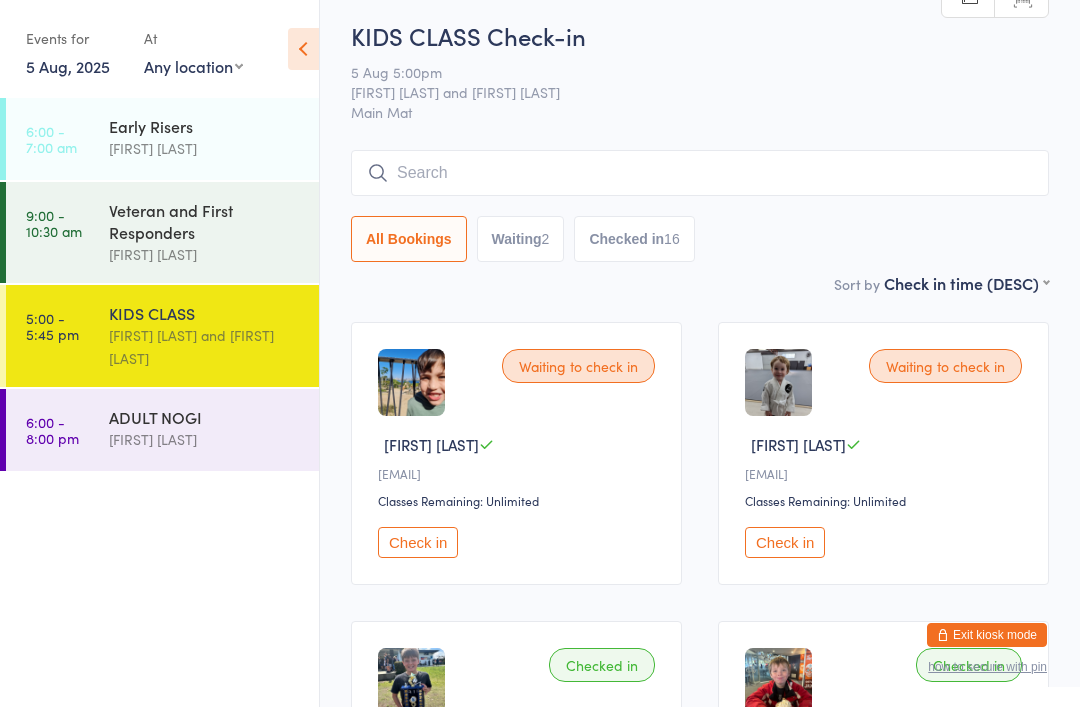 scroll, scrollTop: 0, scrollLeft: 0, axis: both 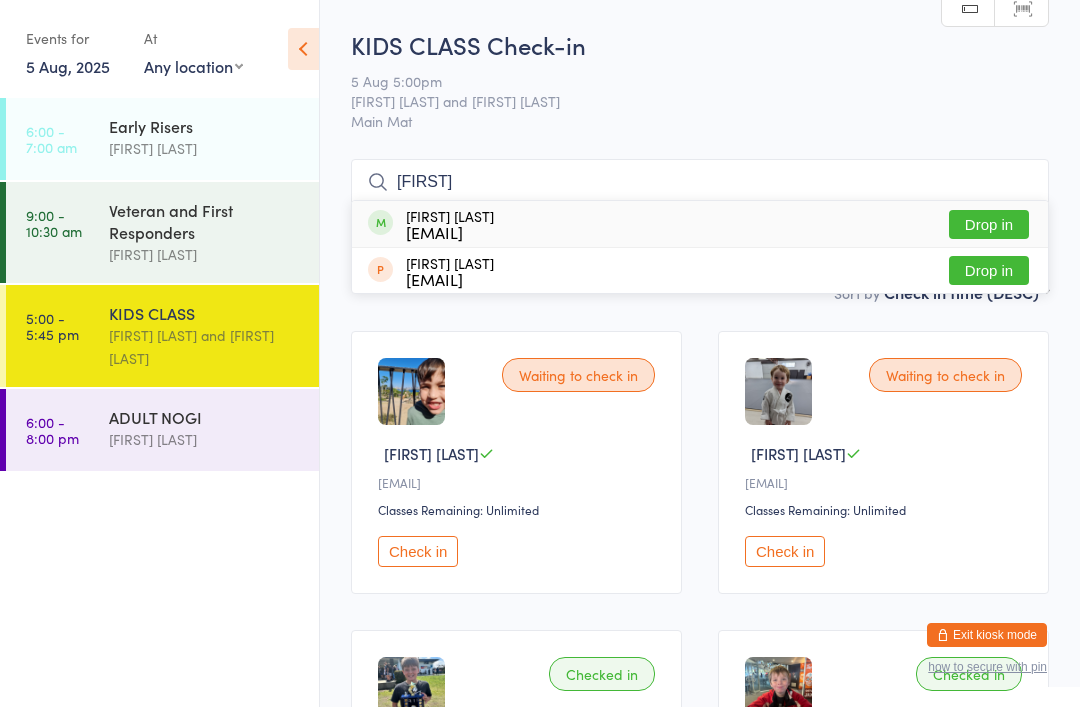 type on "[FIRST]" 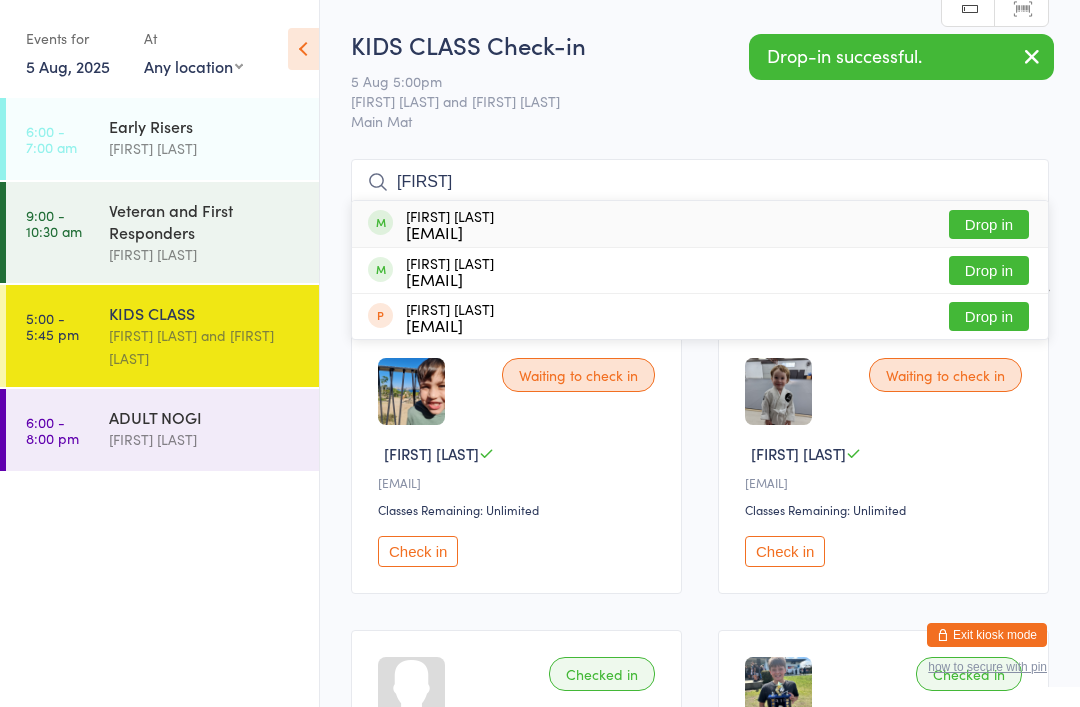 type on "[FIRST]" 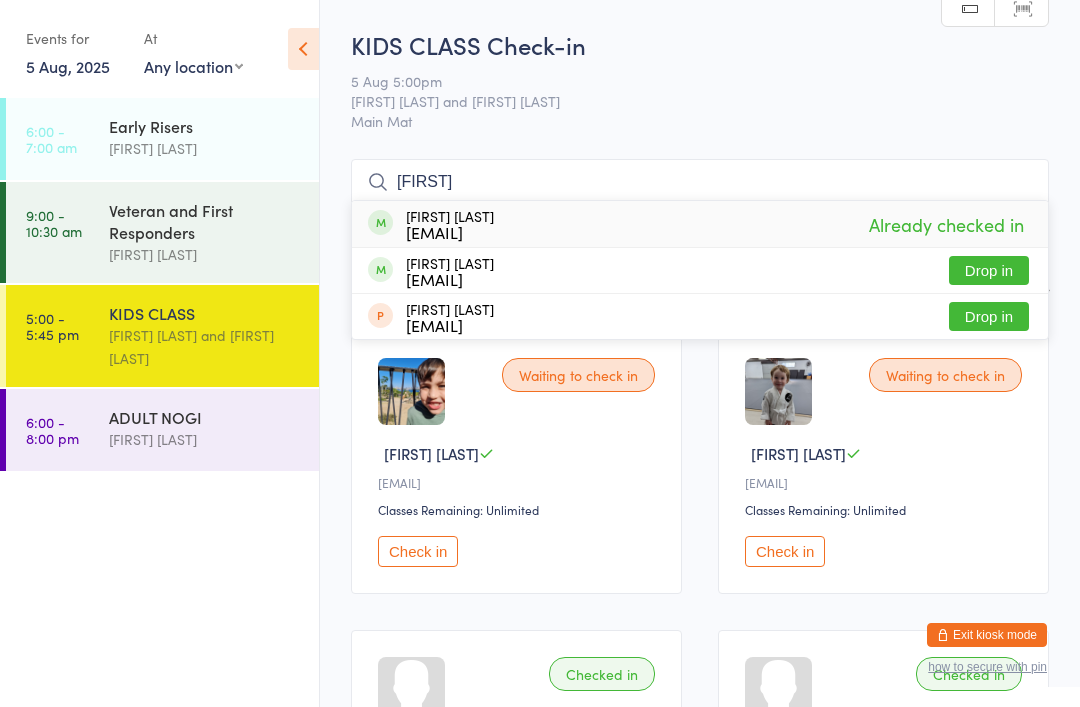 type on "[FIRST]" 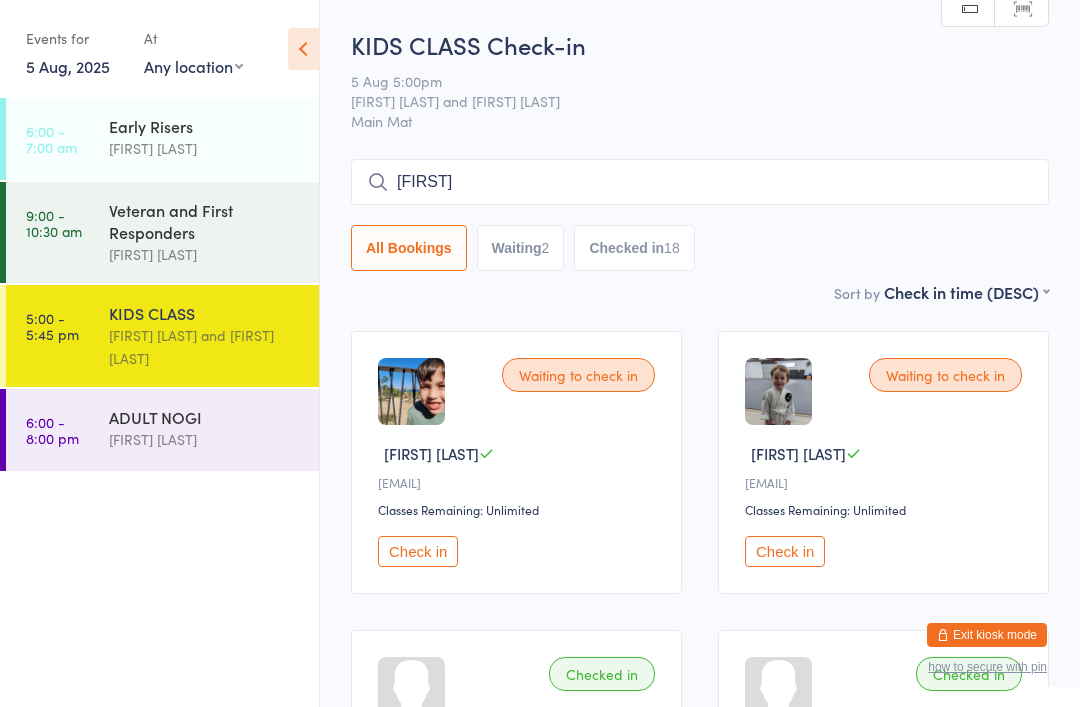 click on "Waiting to check in [CITY] B [EMAIL] Classes Remaining: Unlimited   Check in" at bounding box center [516, 462] 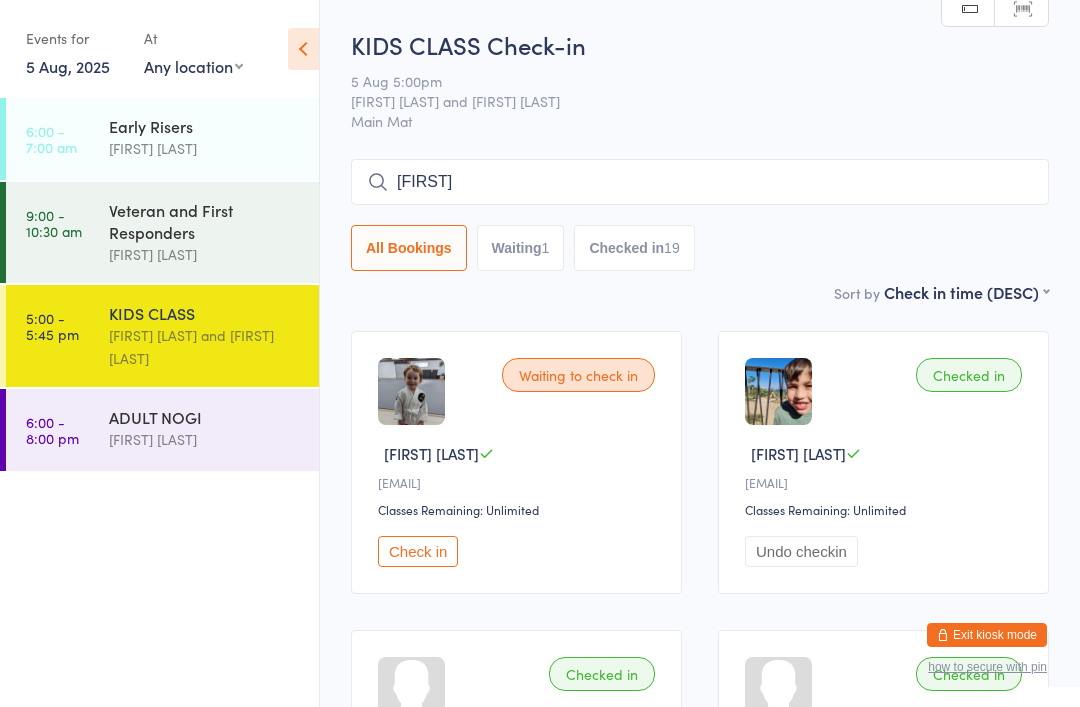 click on "Check in" at bounding box center (418, 551) 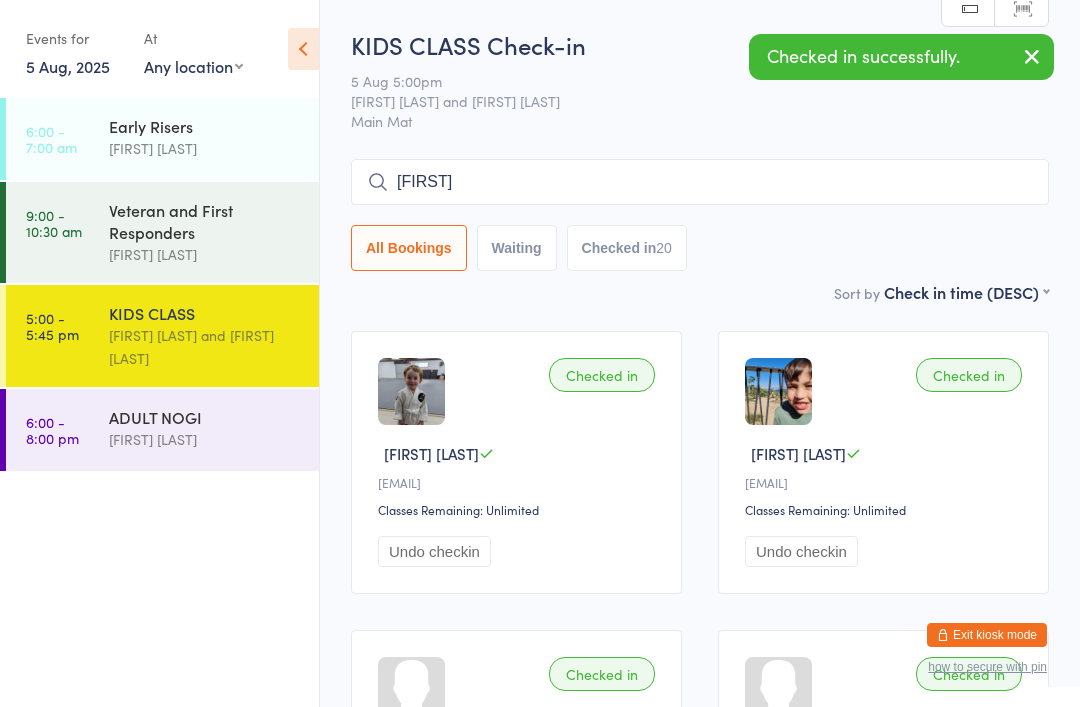 click on "ADULT NOGI [FIRST] [LAST]" at bounding box center (214, 428) 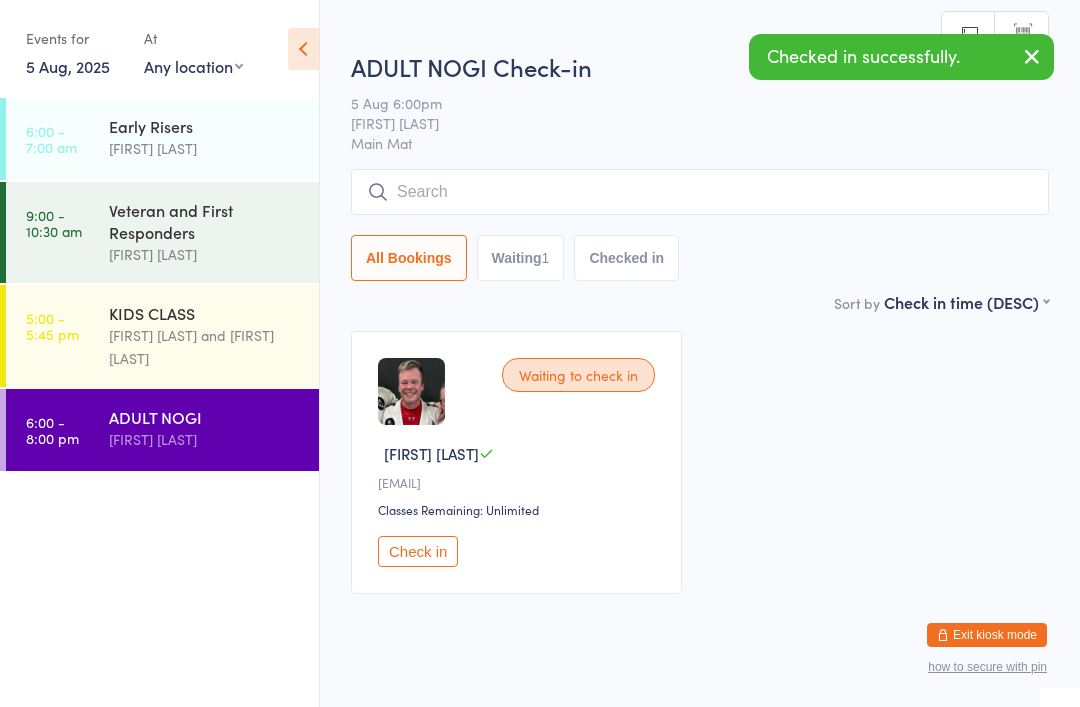 click on "Check in" at bounding box center (418, 551) 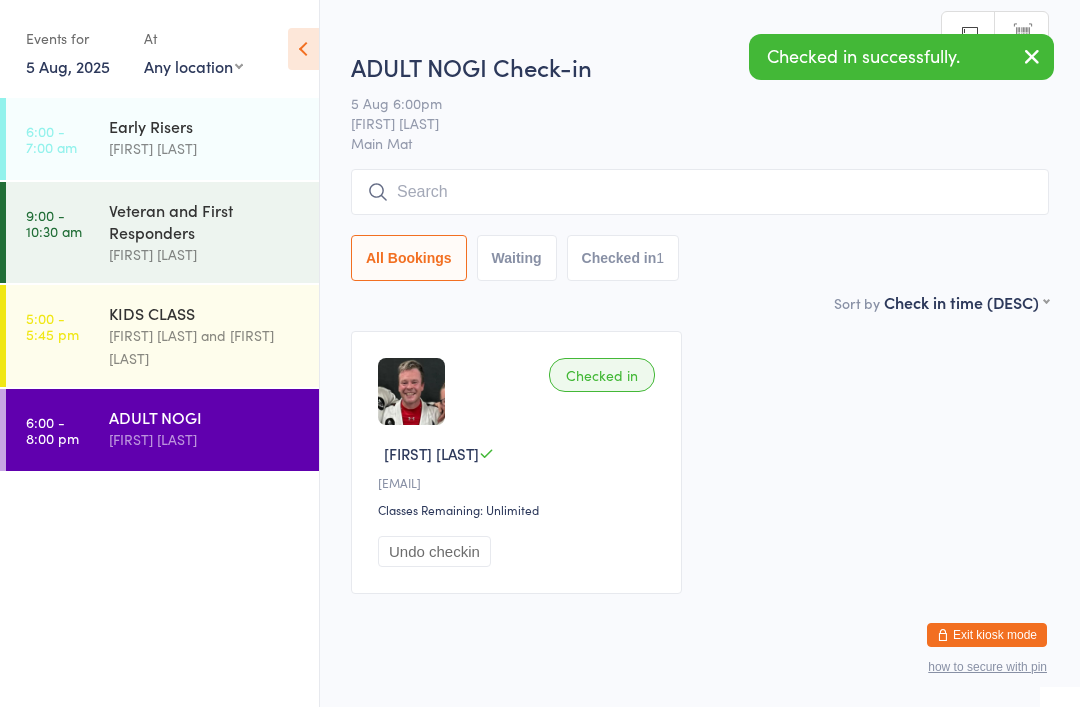 click on "[FIRST] [LAST] and [FIRST] [LAST]" at bounding box center [205, 347] 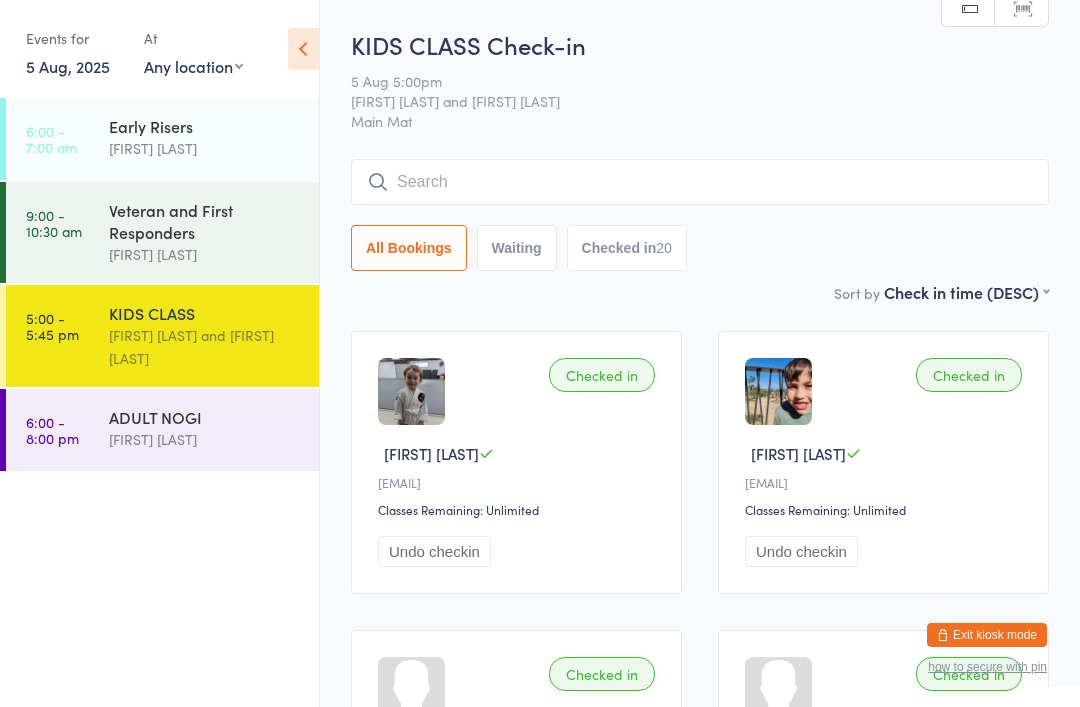 click on "ADULT NOGI [FIRST] [LAST]" at bounding box center (214, 428) 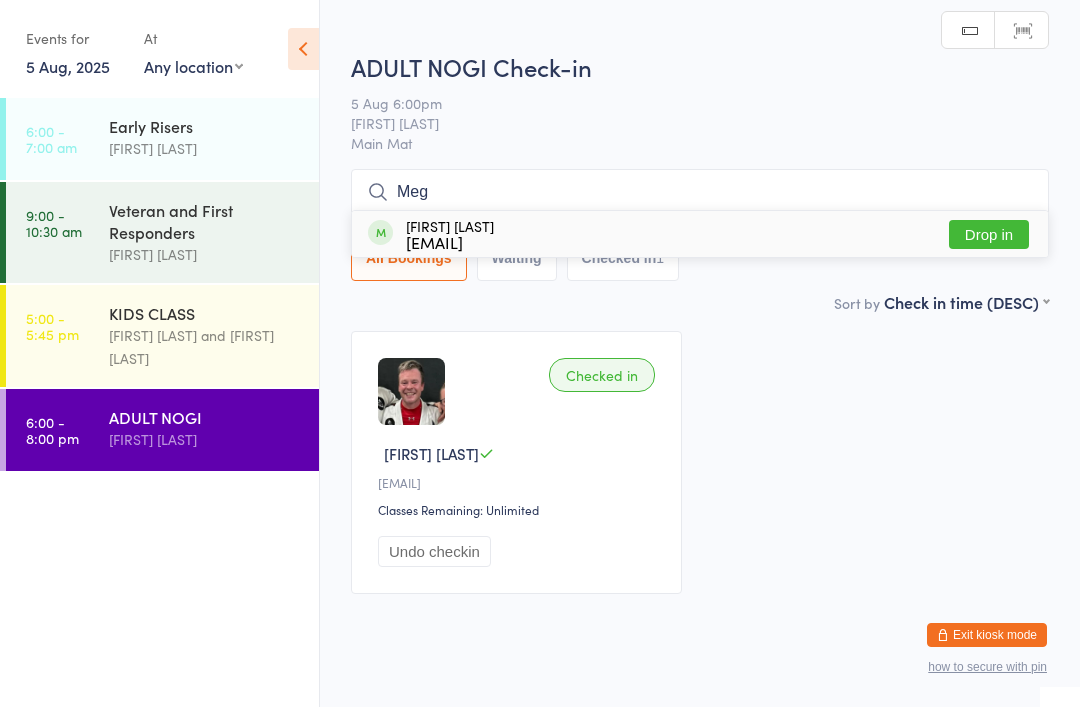 type on "Meg" 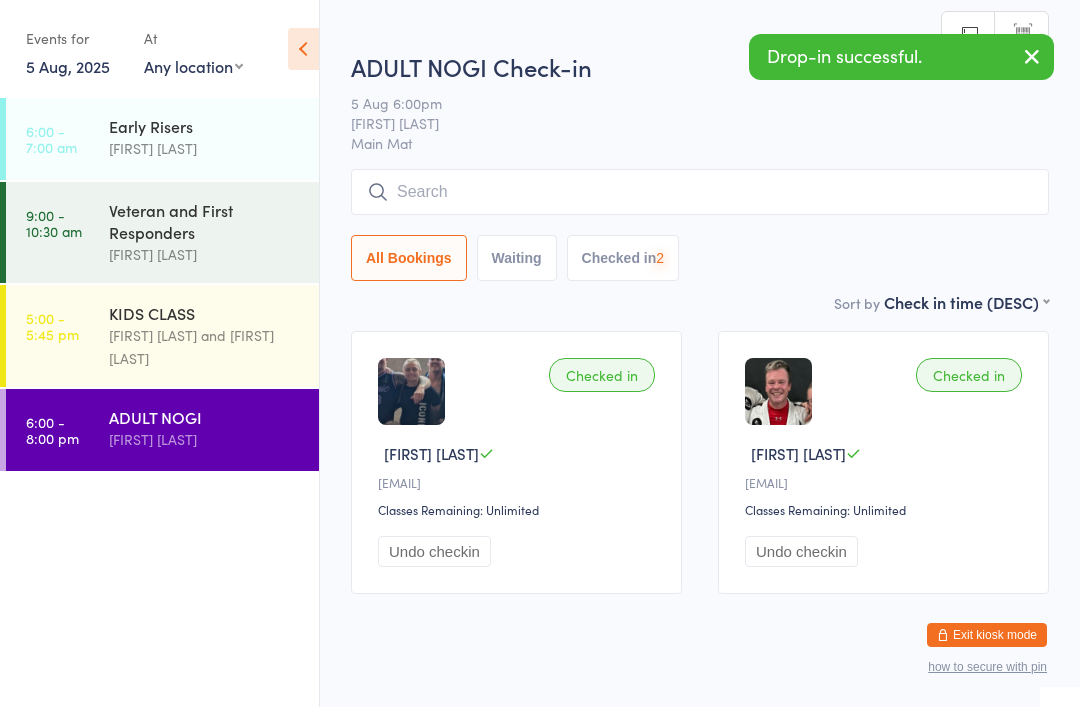 click on "[FIRST] [LAST] and [FIRST] [LAST]" at bounding box center (205, 347) 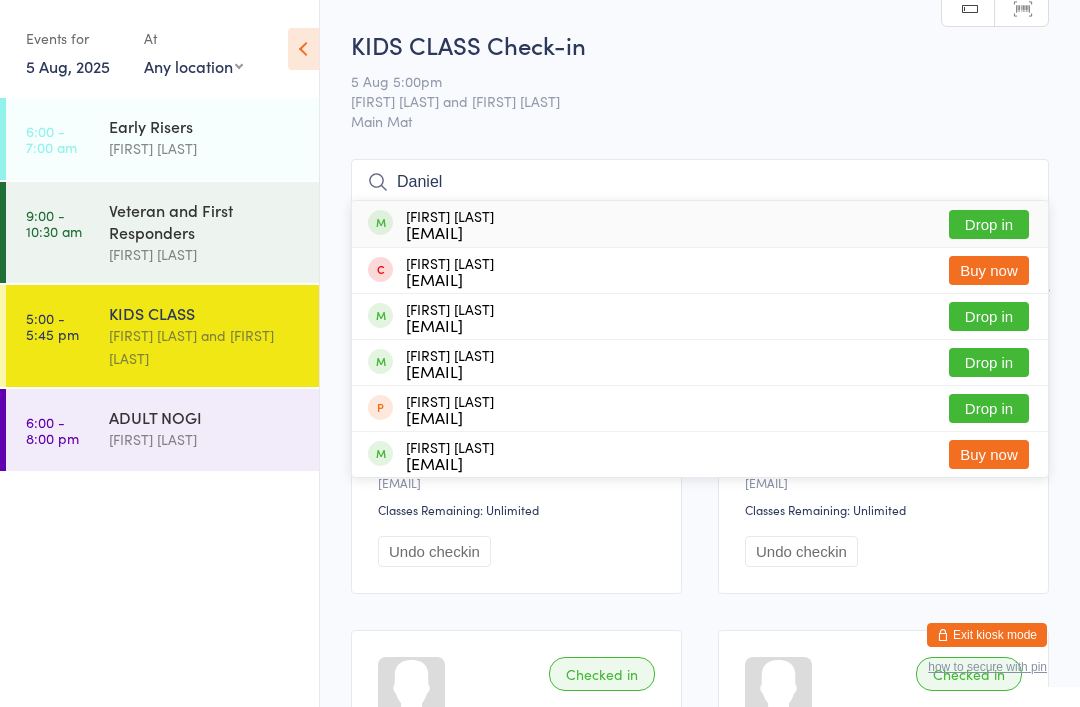 type on "Daniel" 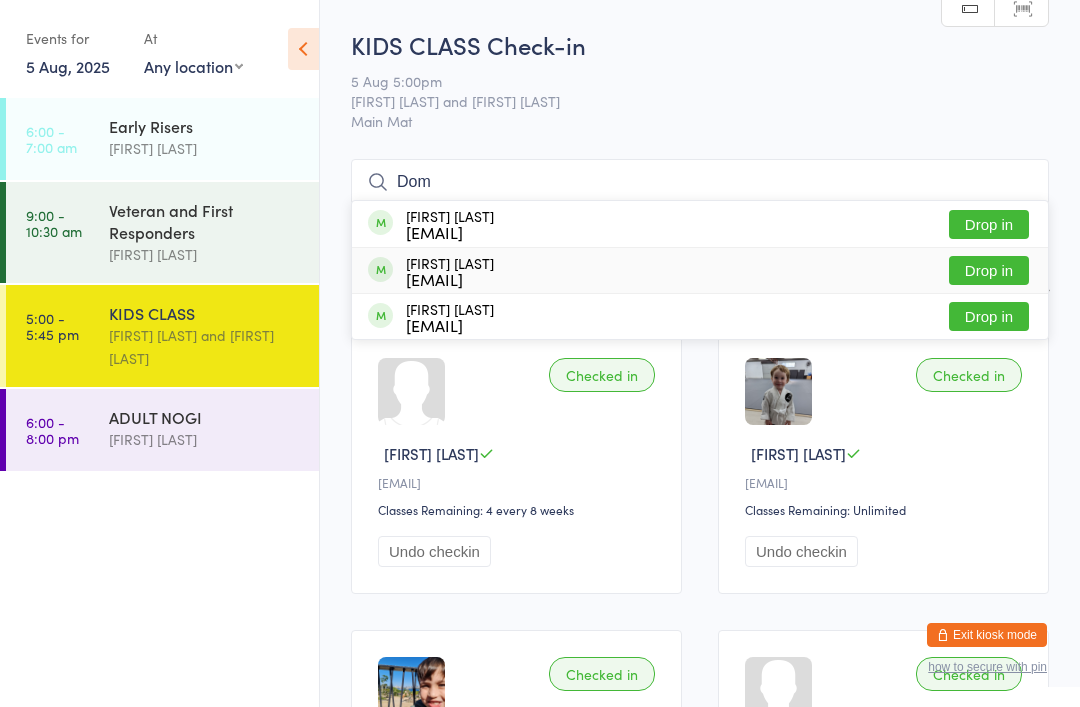 type on "Dom" 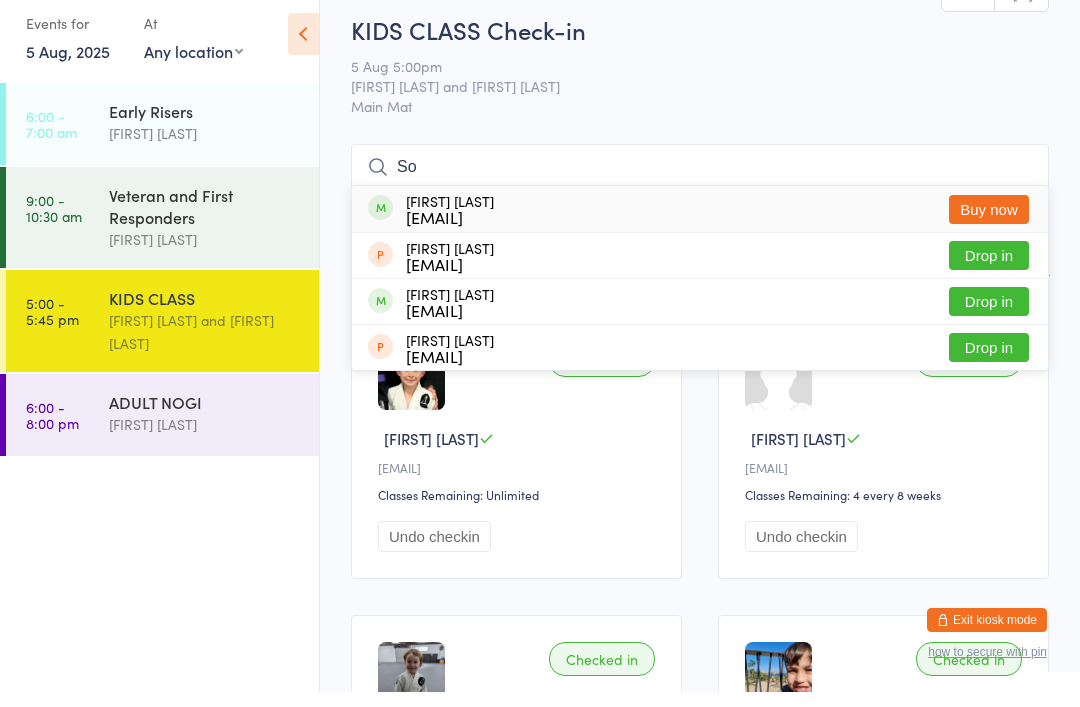 type on "S" 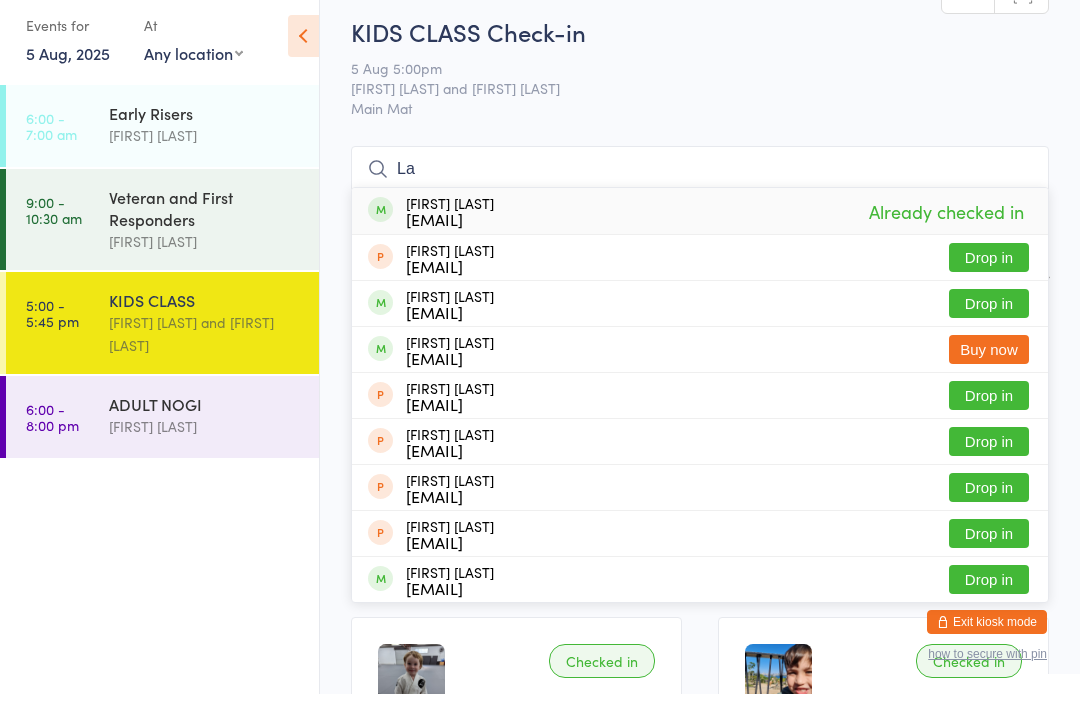 type on "L" 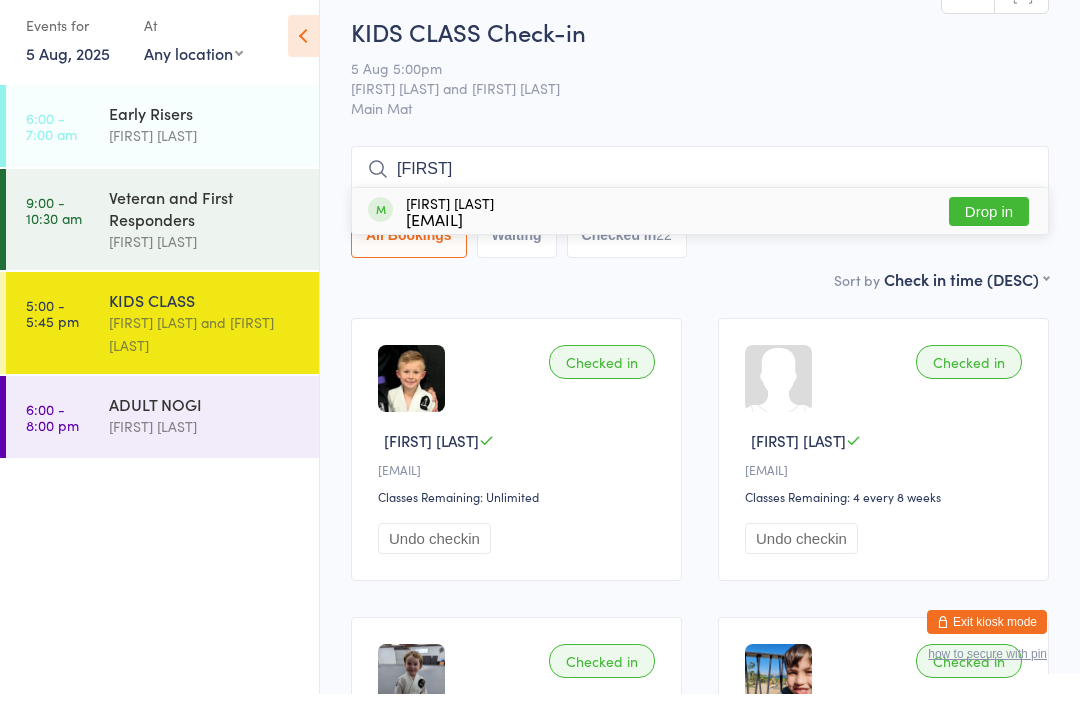 type on "[FIRST]" 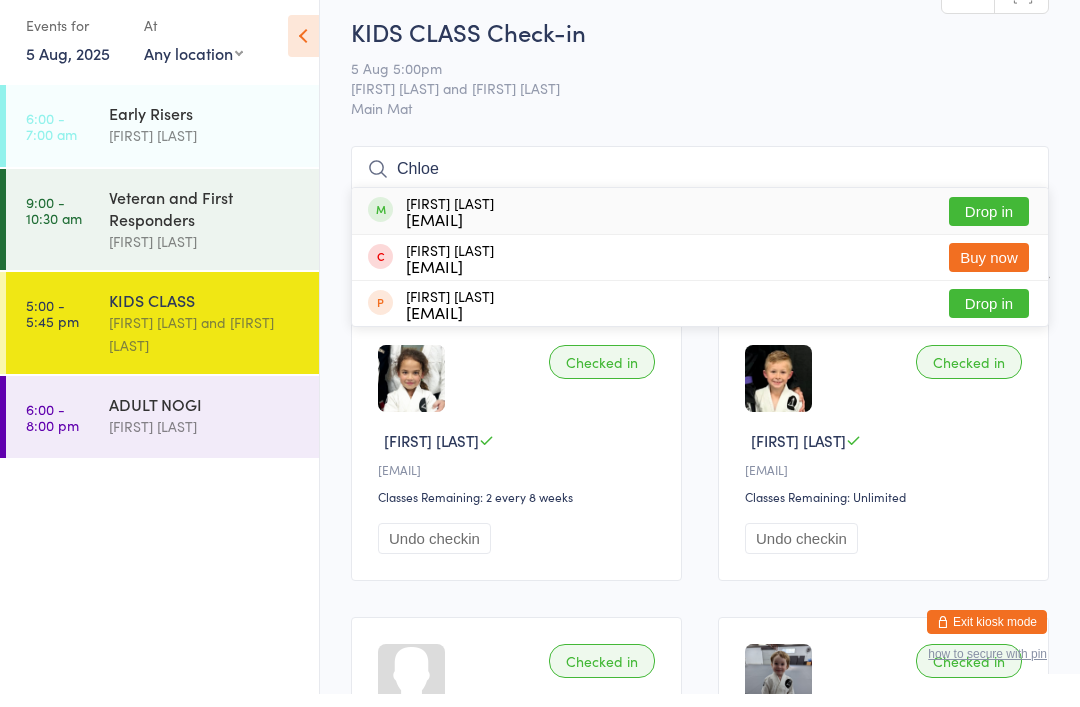 type on "Chloe" 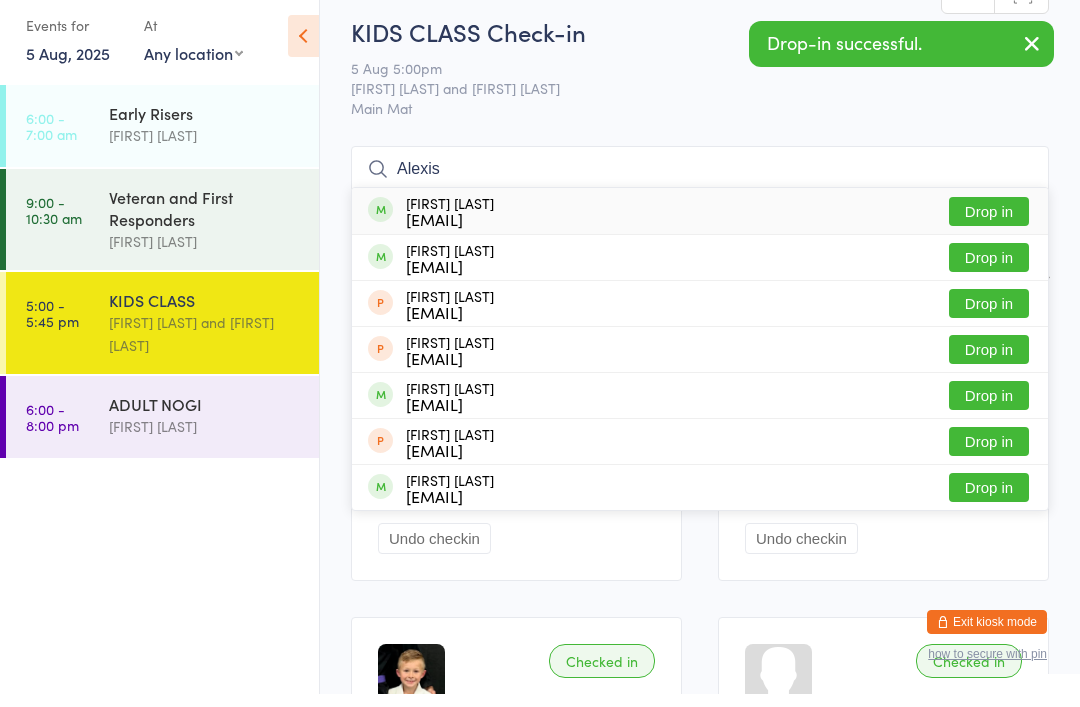type on "Alexis" 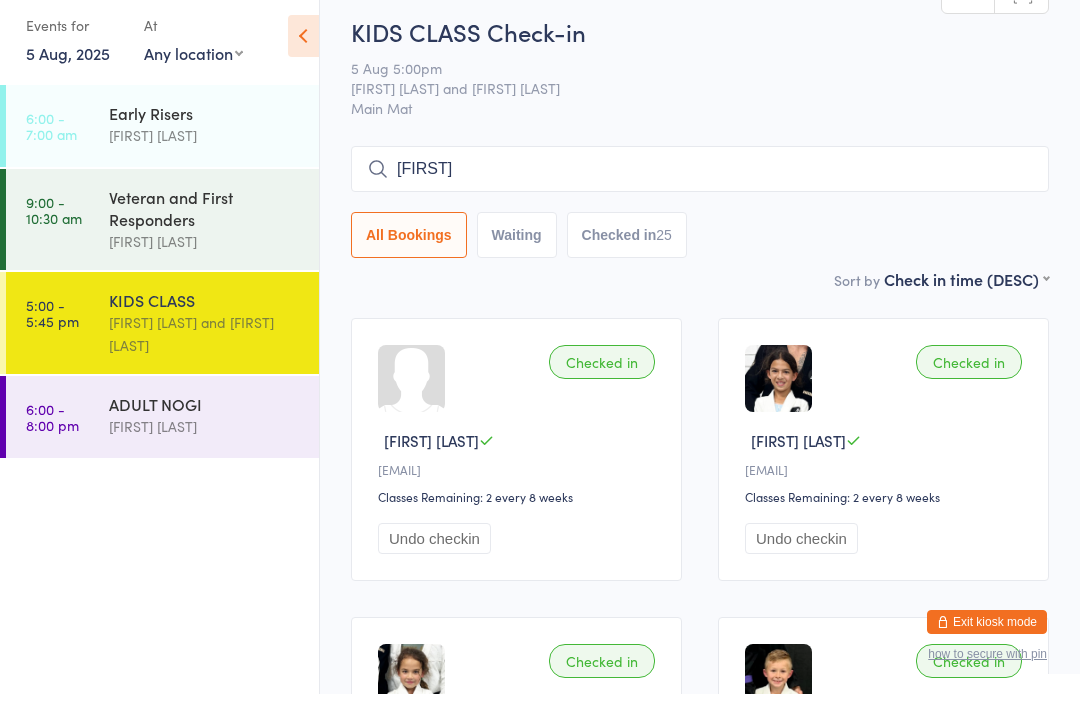 type on "Evie" 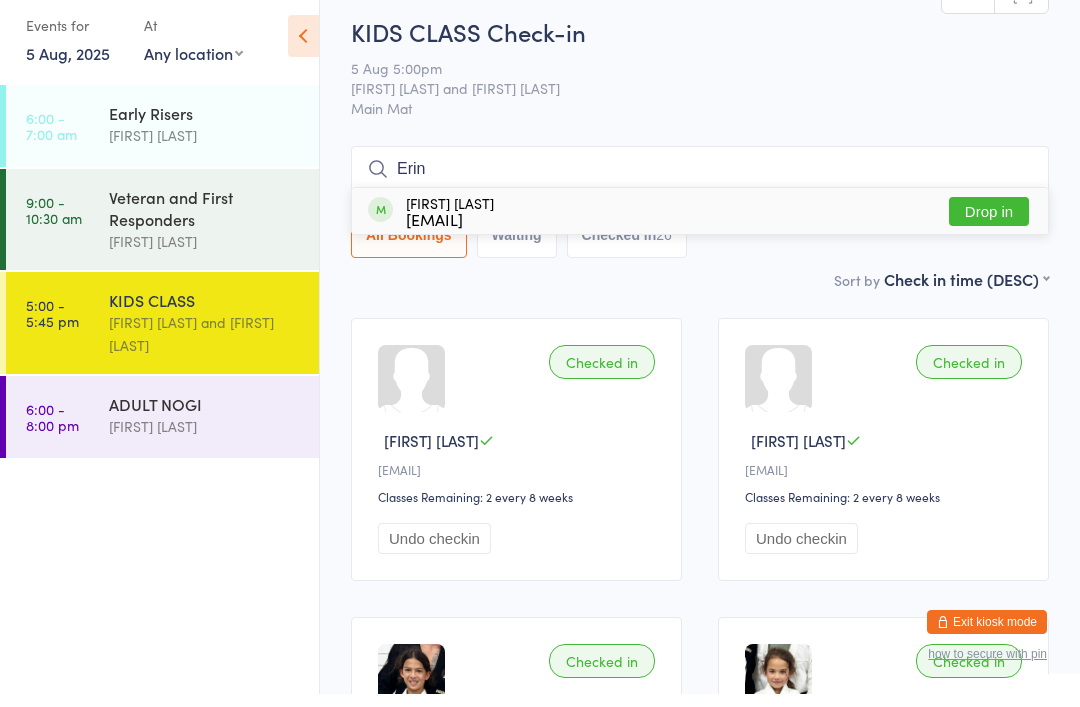 type on "Erin" 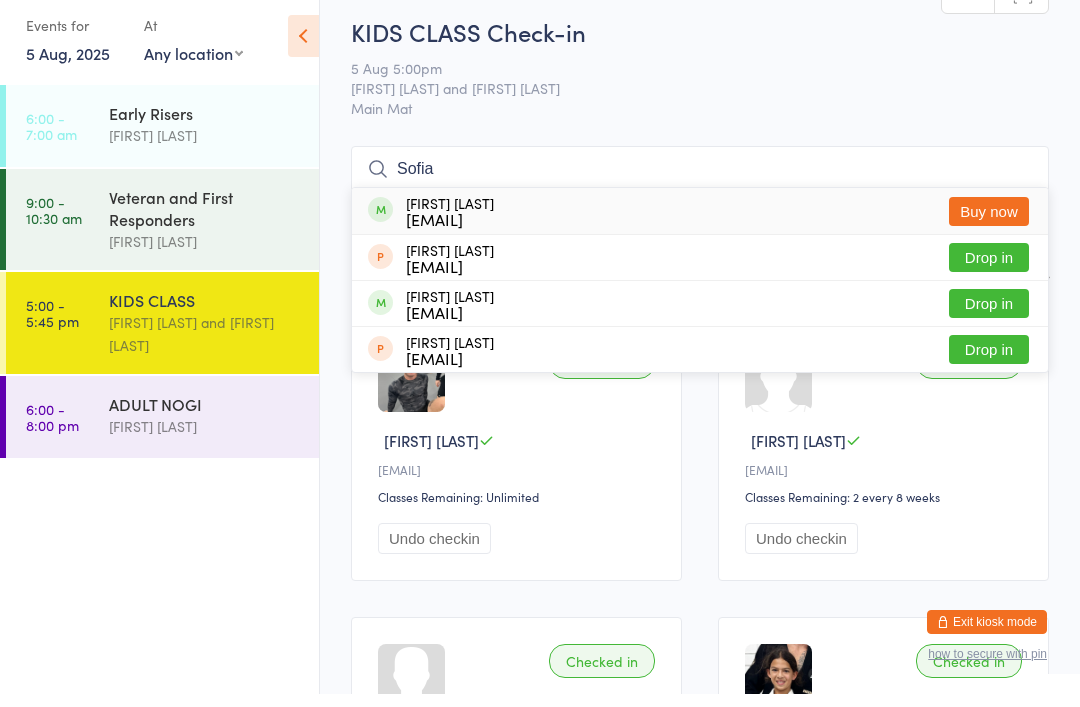 type on "Sofia" 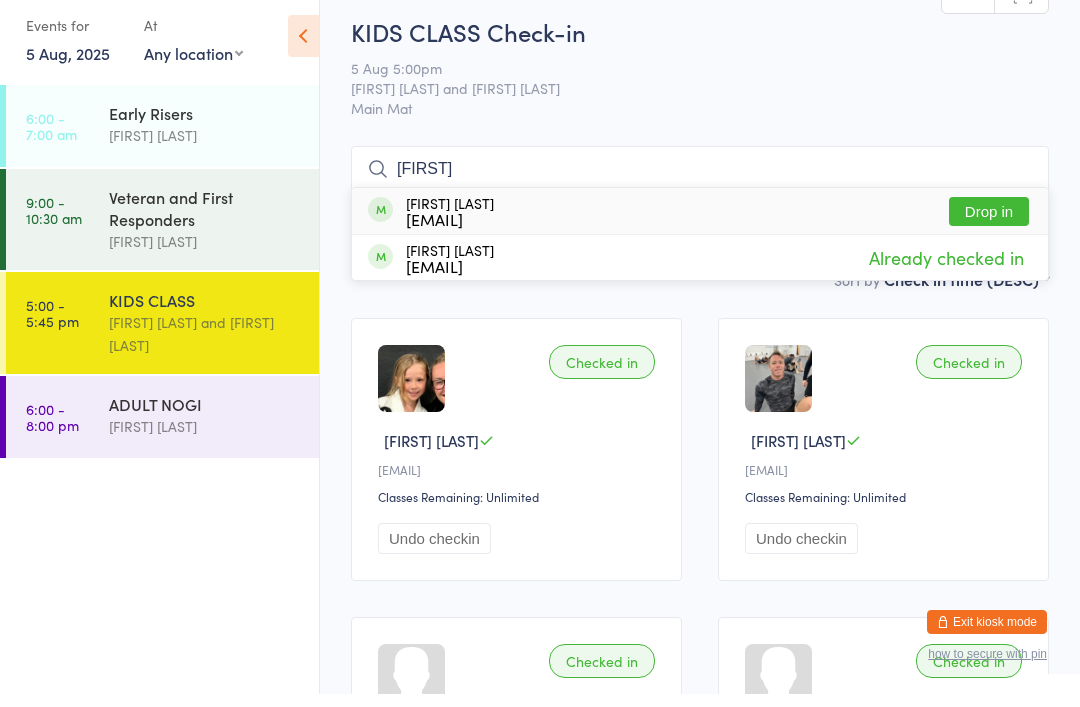 click on "KIDS CLASS Check-in" at bounding box center (700, 44) 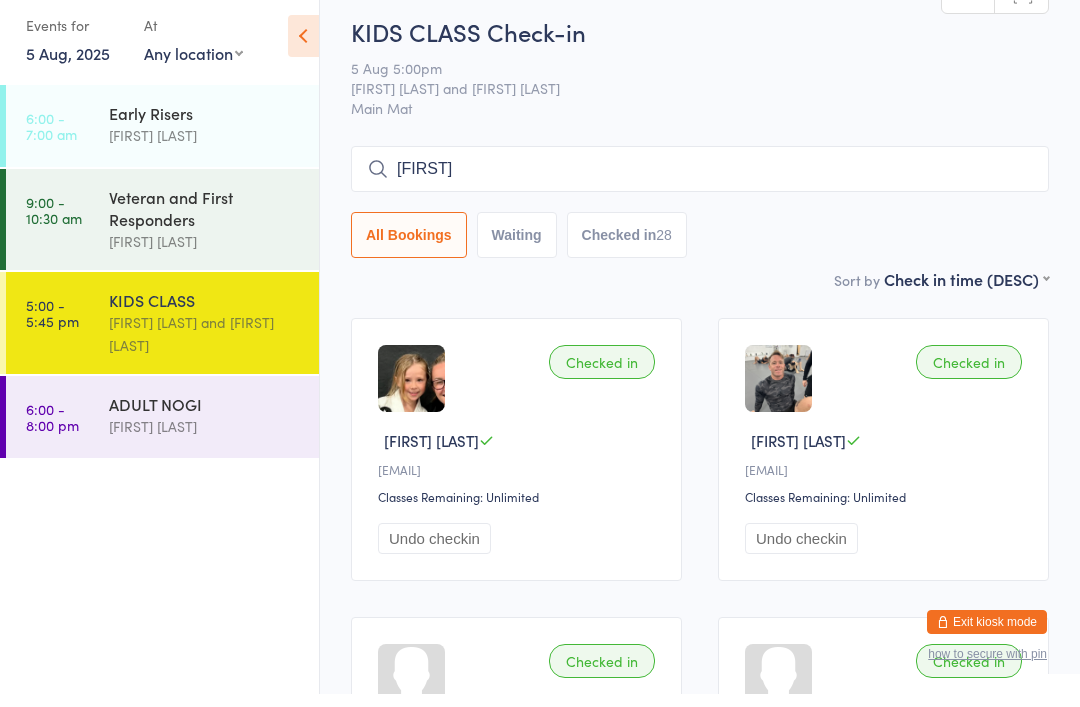 scroll, scrollTop: 13, scrollLeft: 0, axis: vertical 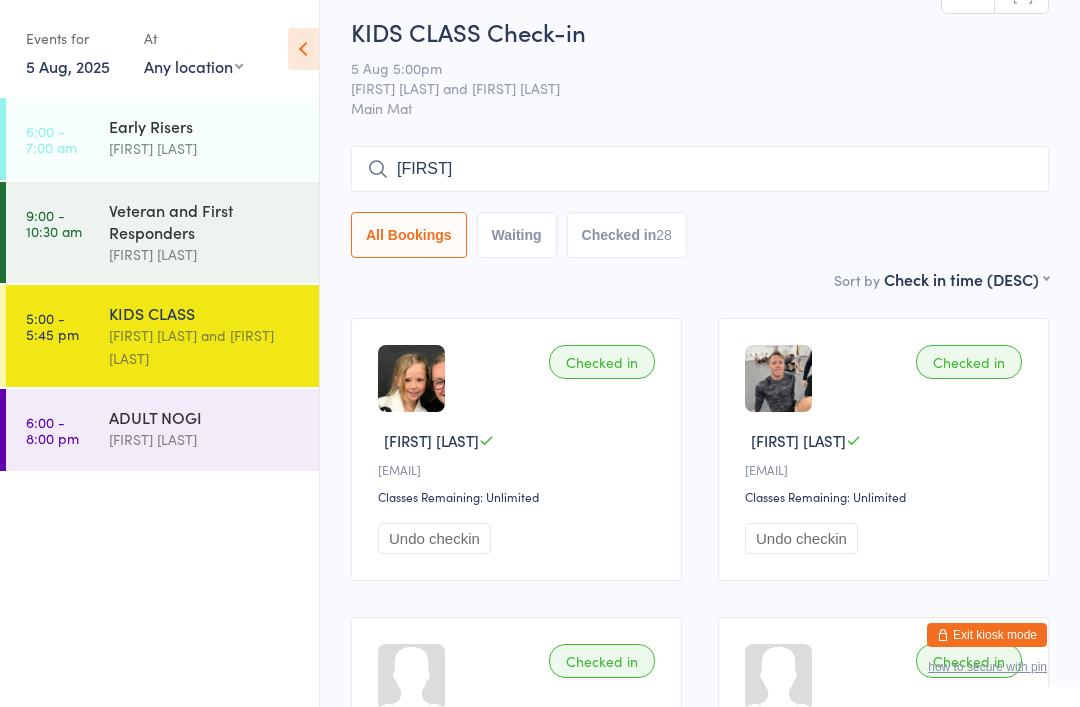 click on "[FIRST]" at bounding box center (700, 169) 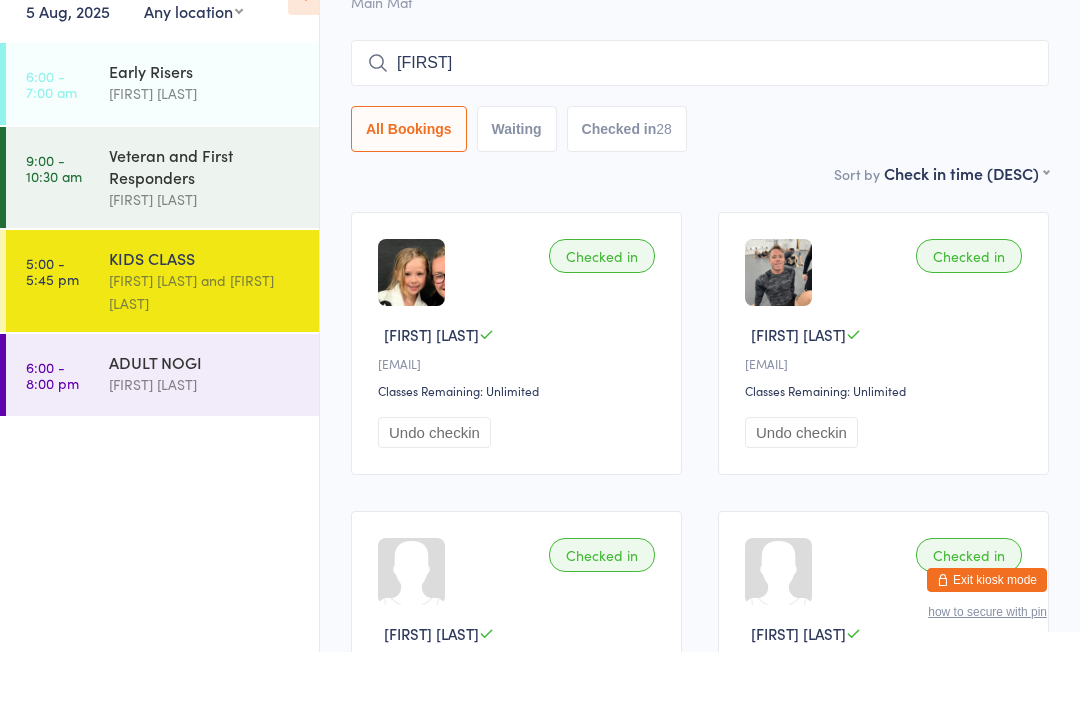 scroll, scrollTop: 106, scrollLeft: 0, axis: vertical 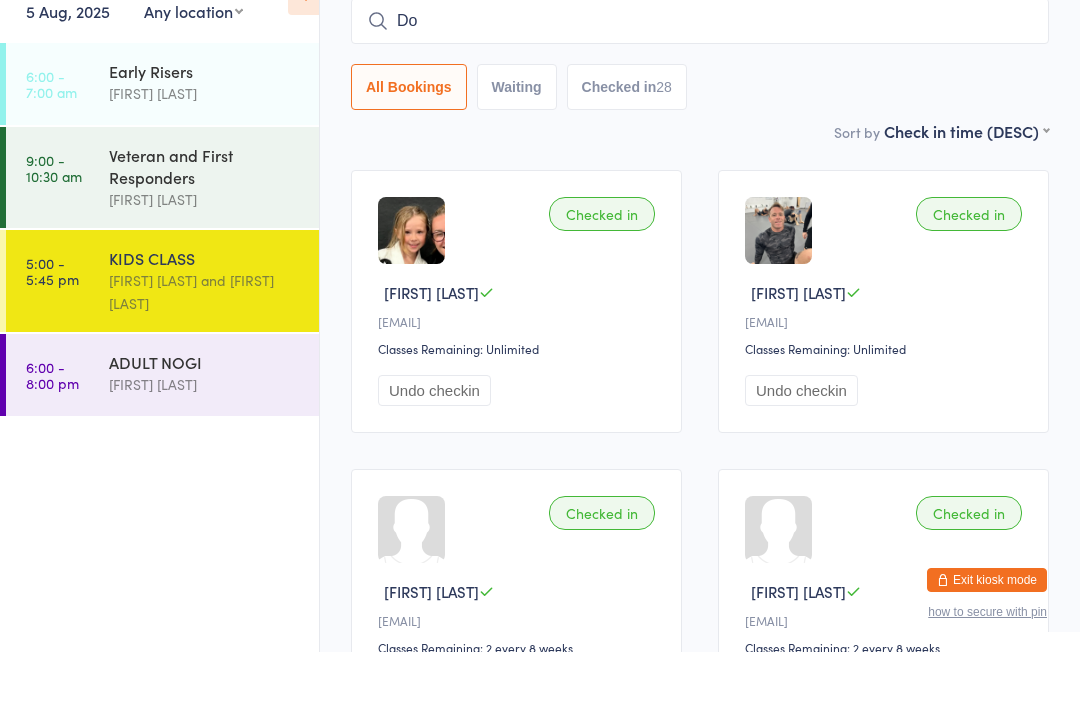 type on "D" 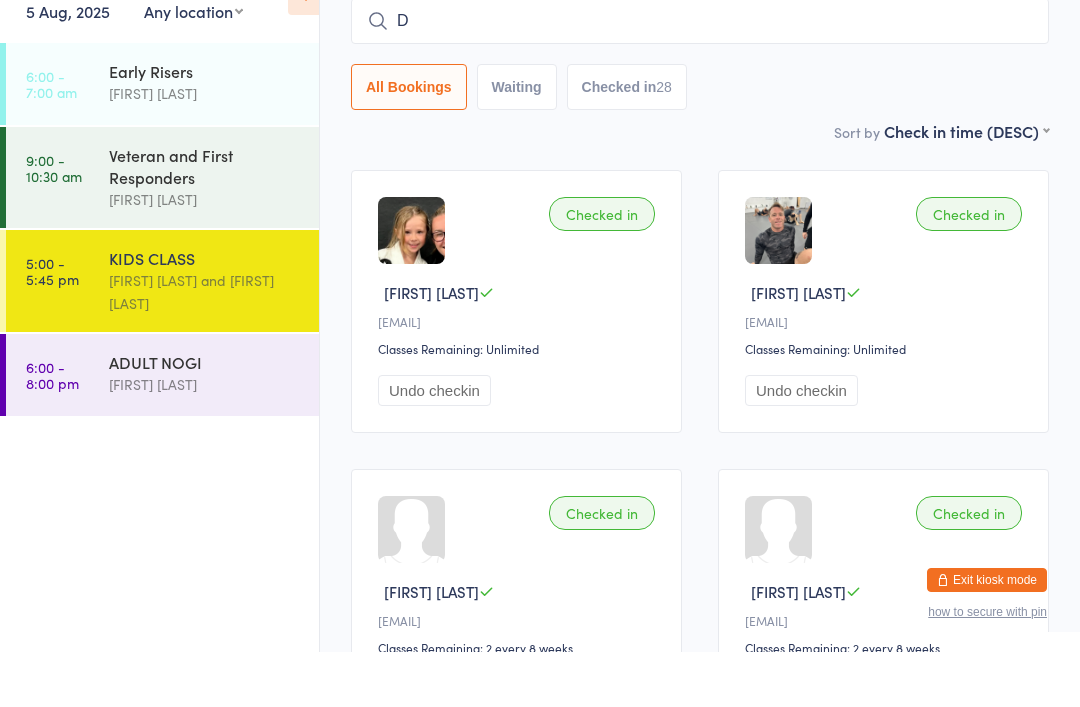 type 